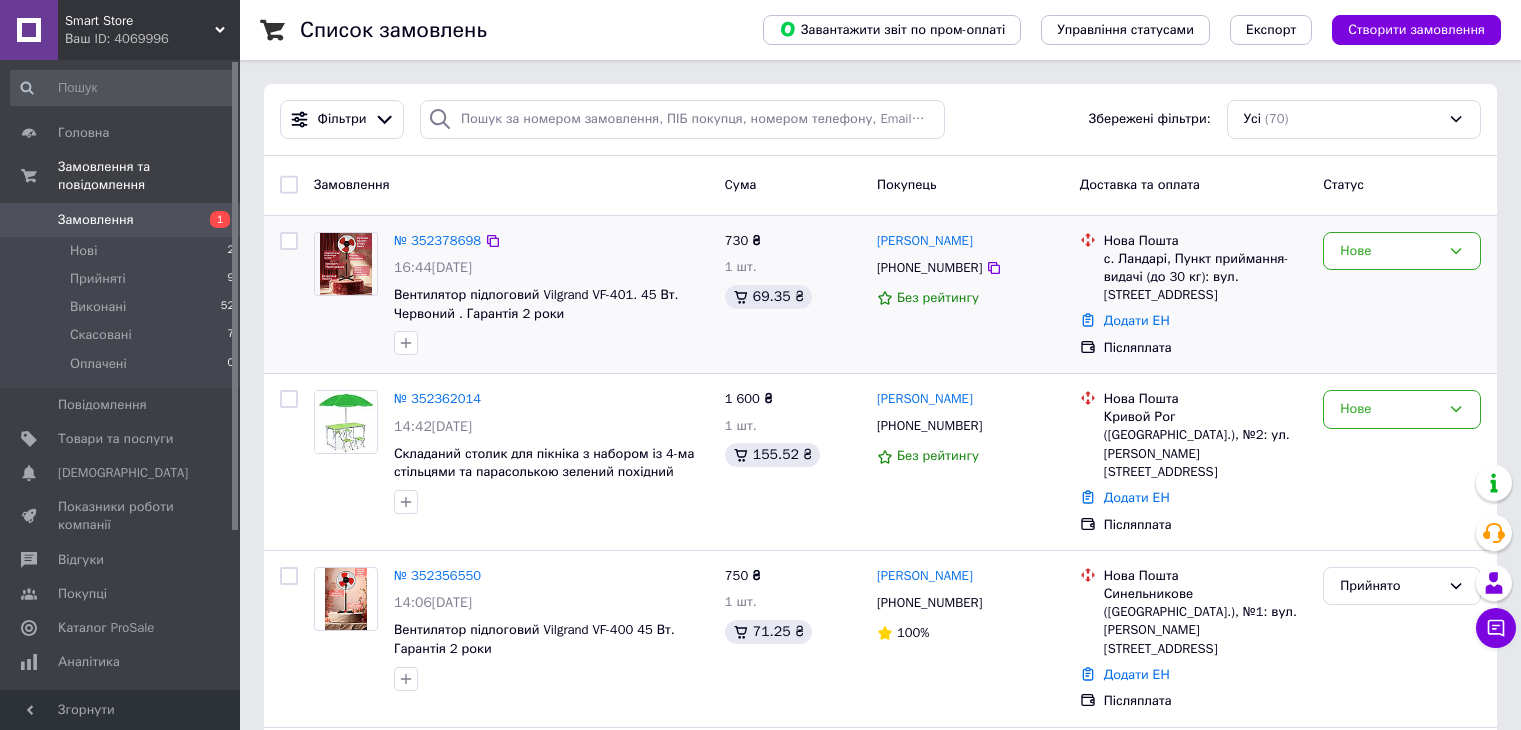 scroll, scrollTop: 0, scrollLeft: 0, axis: both 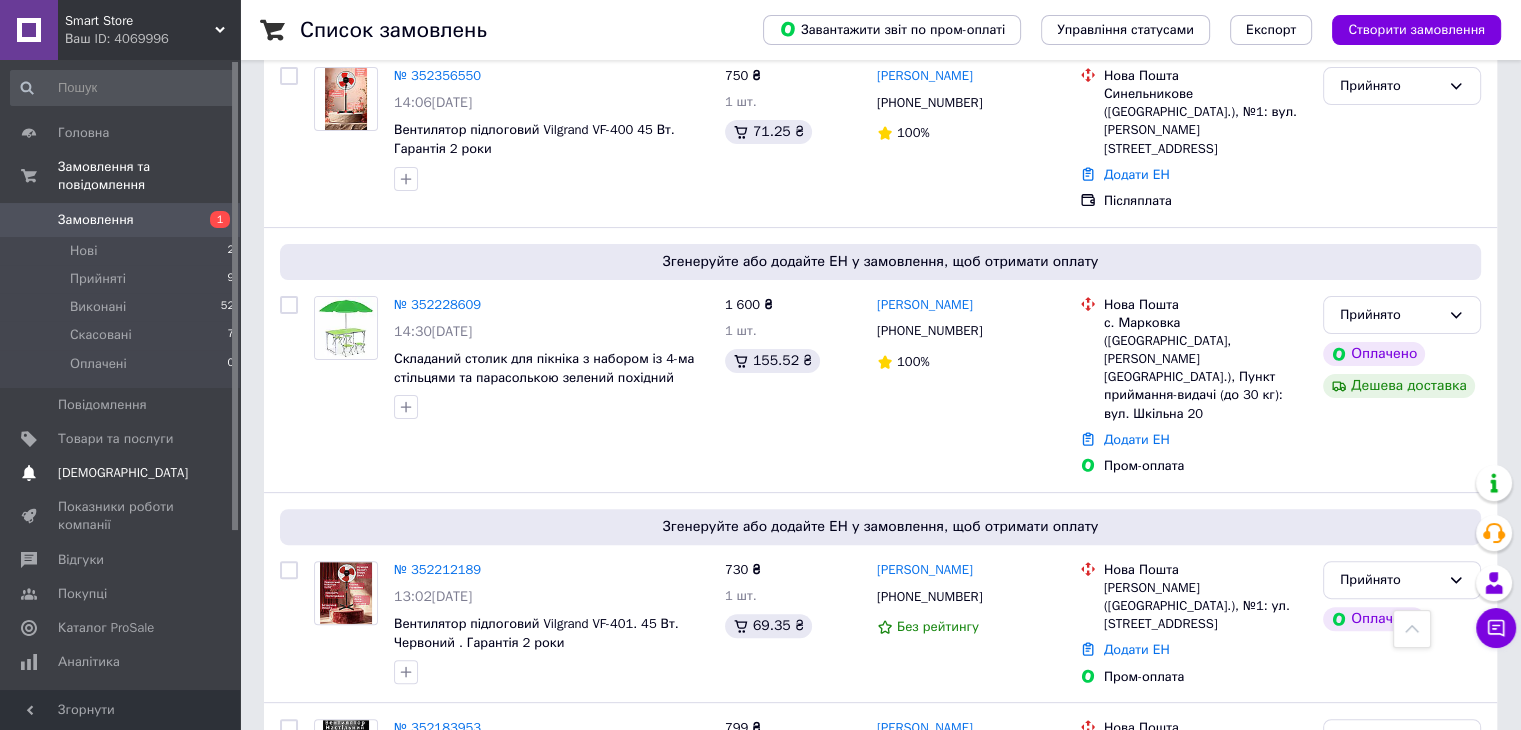 click on "Сповіщення 0 0" at bounding box center [123, 473] 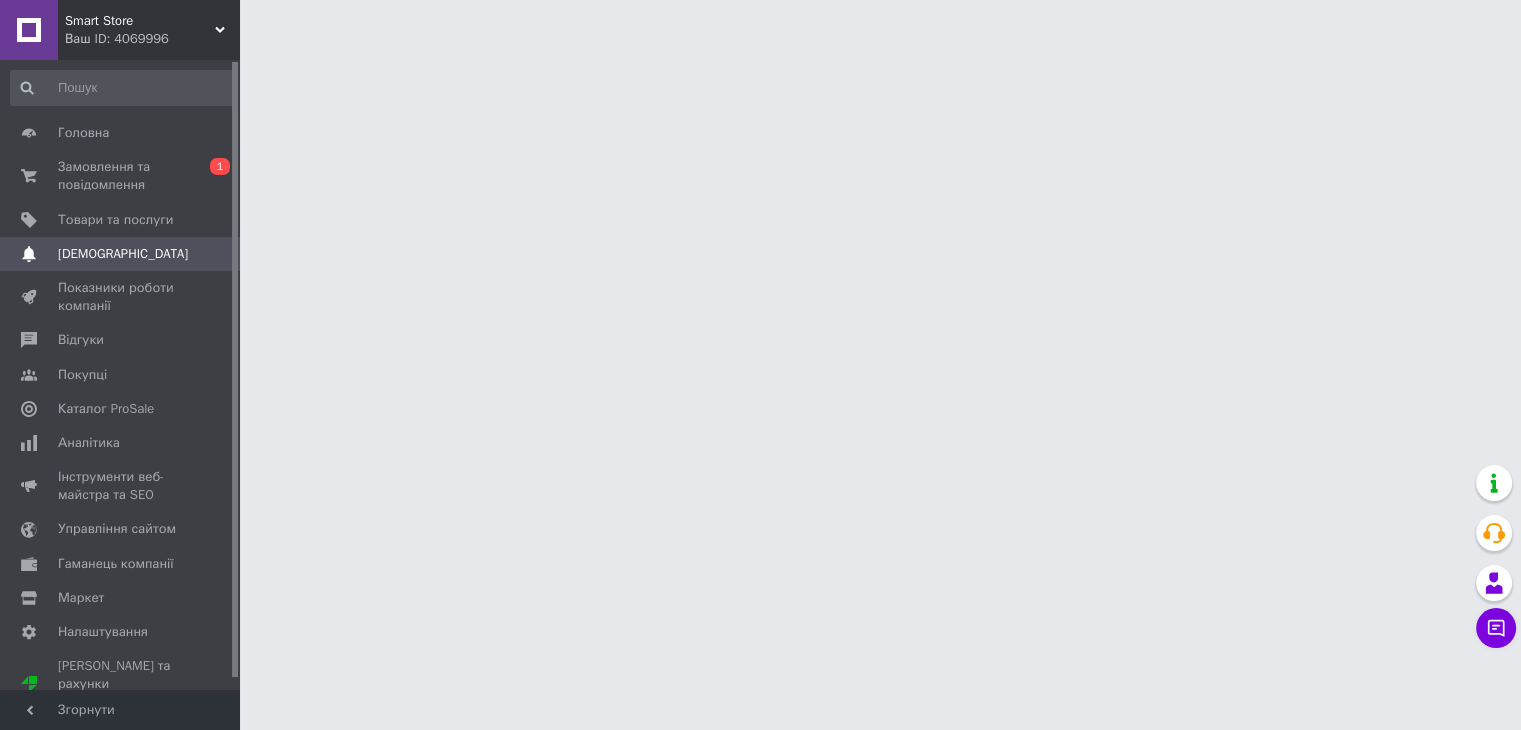 scroll, scrollTop: 0, scrollLeft: 0, axis: both 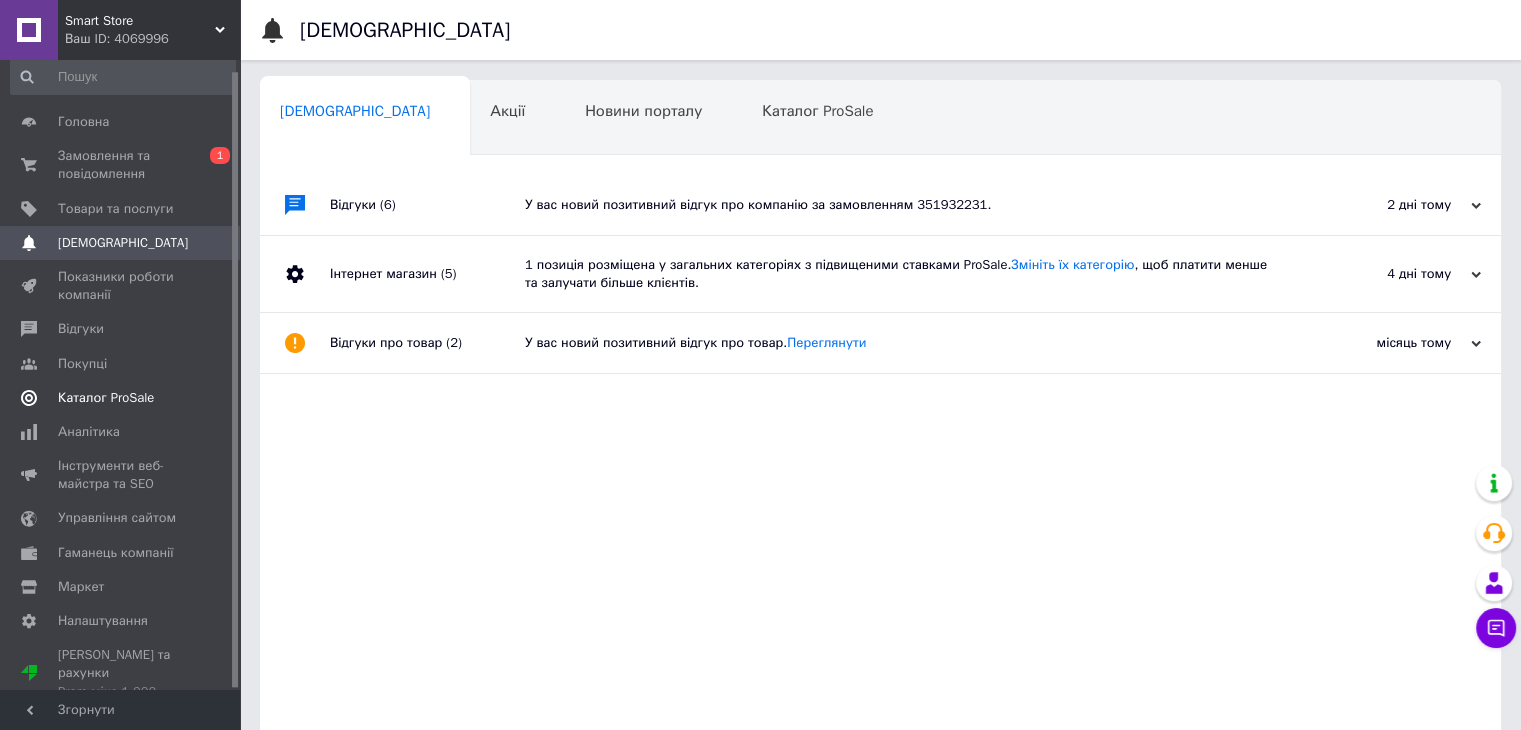 click on "Каталог ProSale" at bounding box center [106, 398] 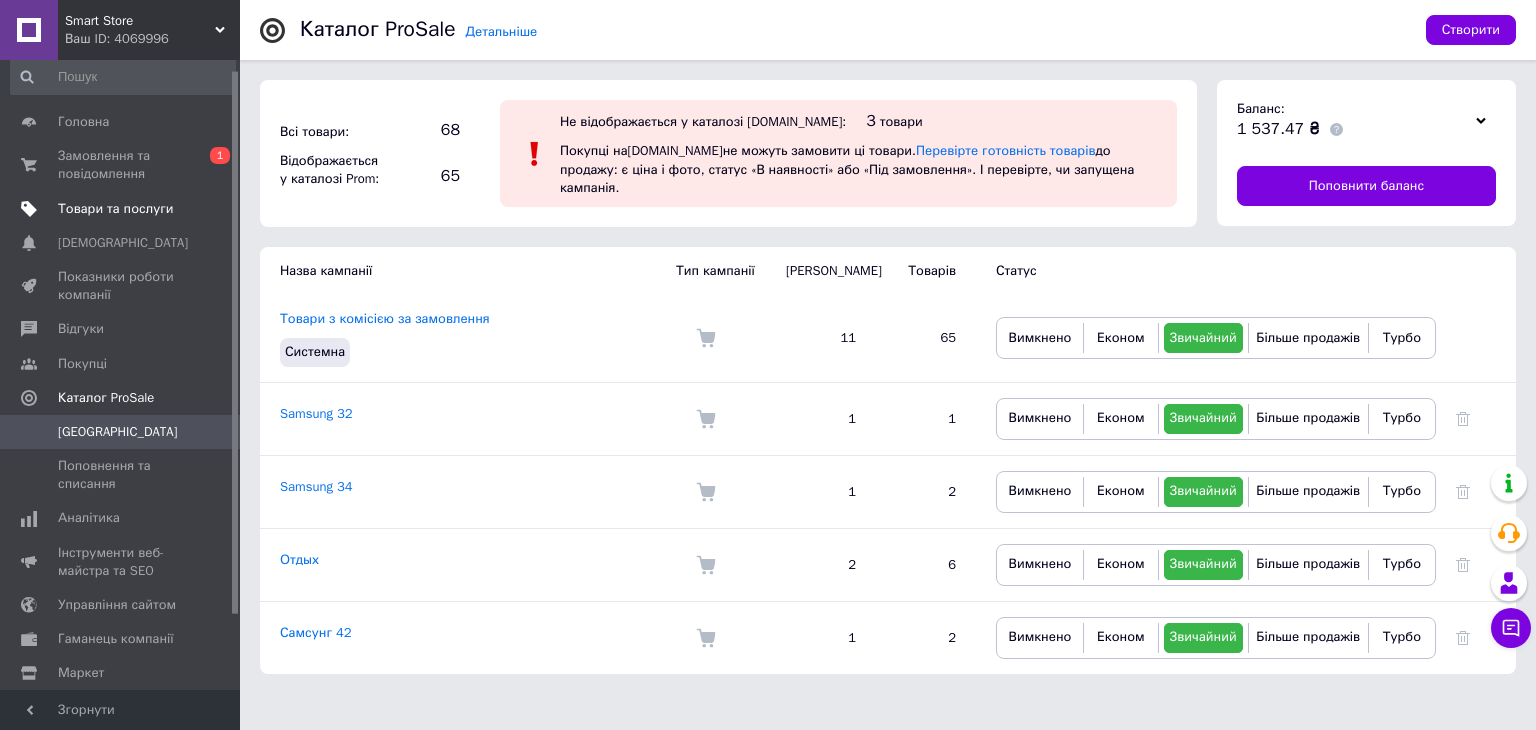 click on "Товари та послуги" at bounding box center (115, 209) 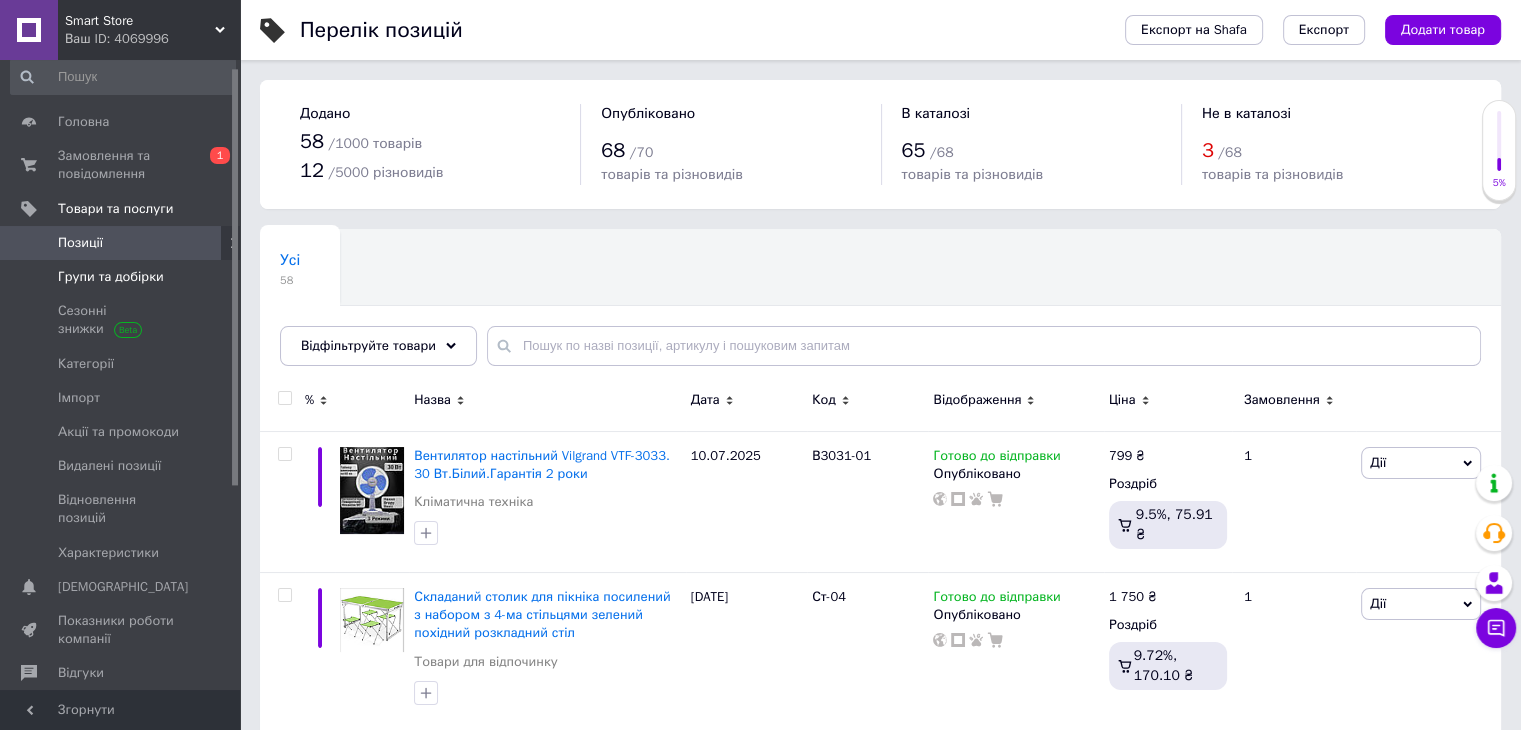 click on "Групи та добірки" at bounding box center (111, 277) 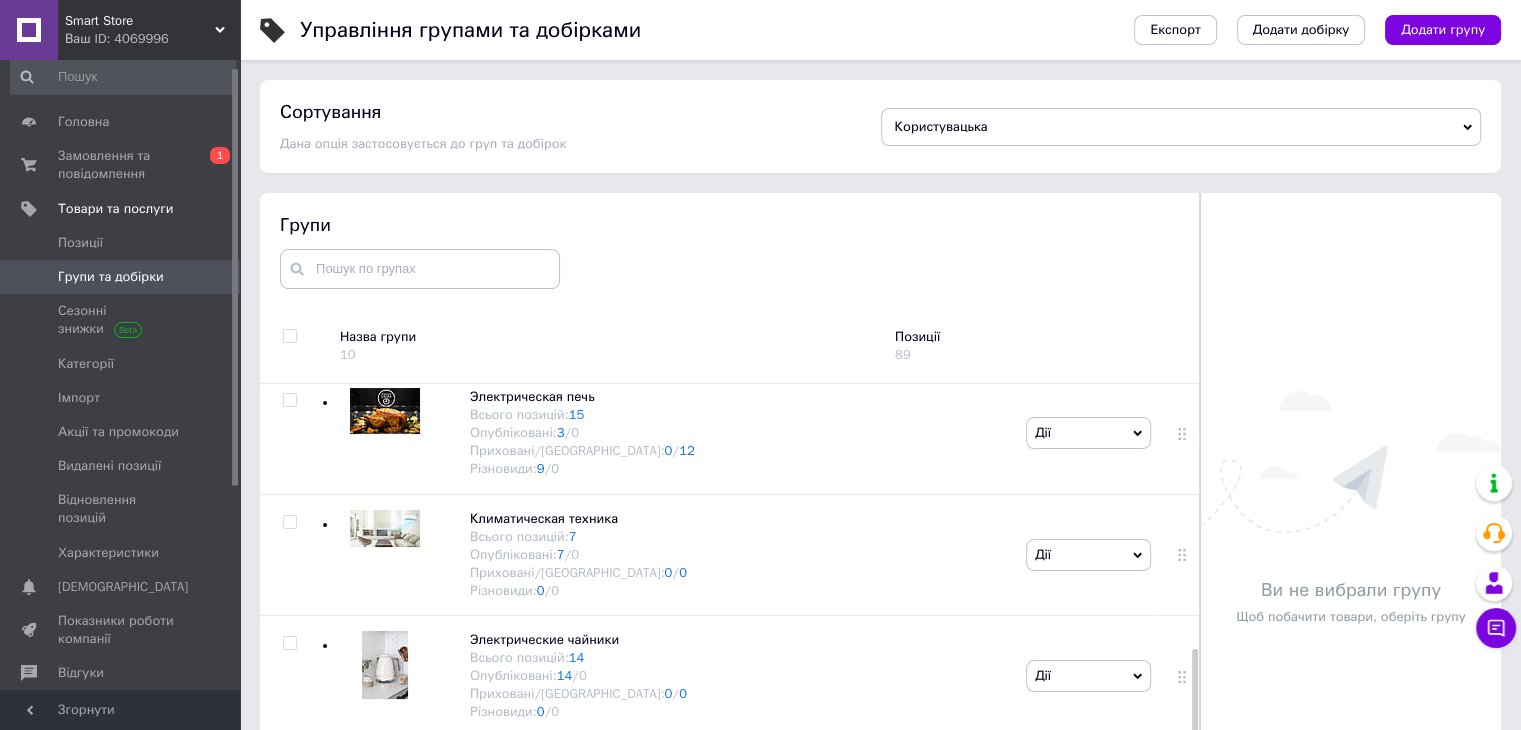 scroll, scrollTop: 758, scrollLeft: 0, axis: vertical 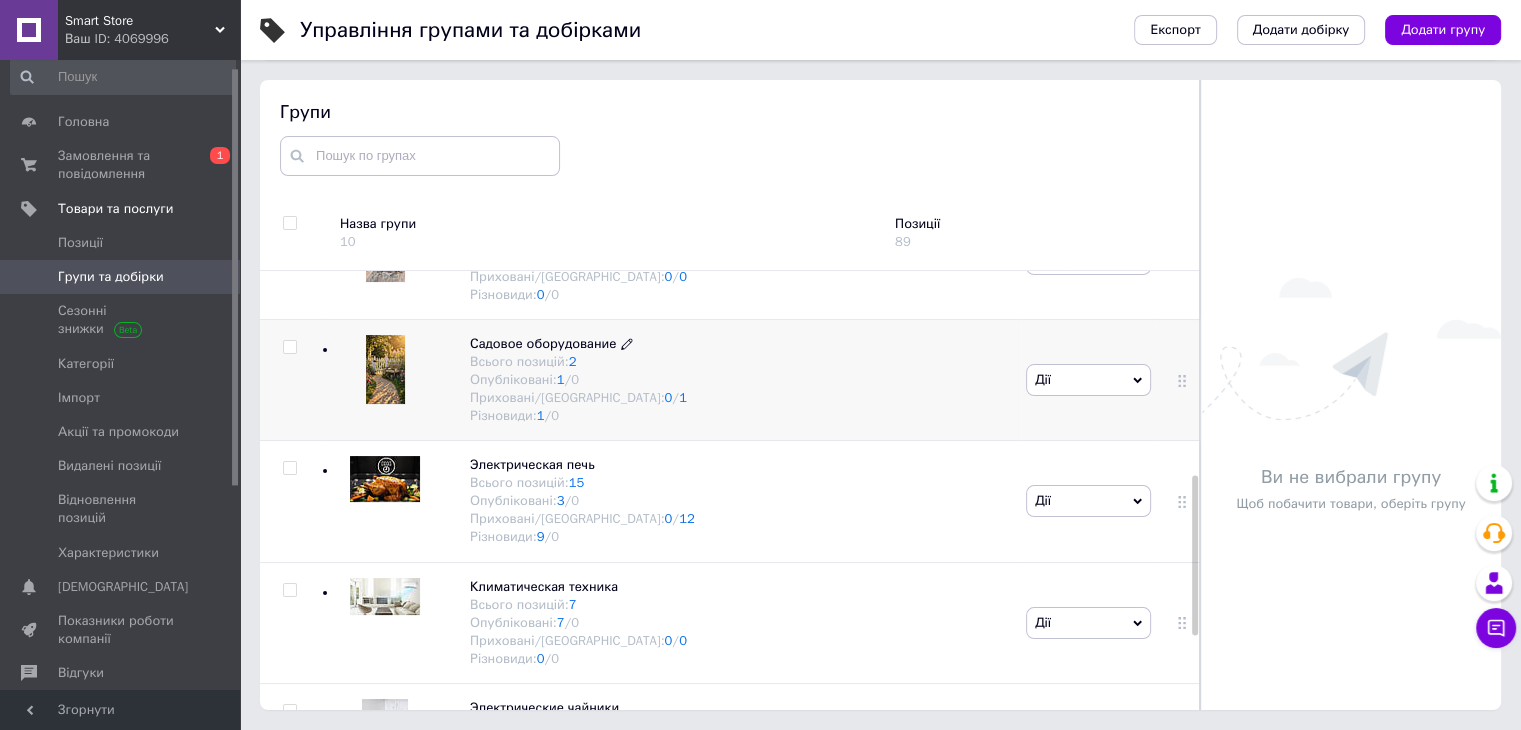 click on "Садовое оборудование" at bounding box center (543, 343) 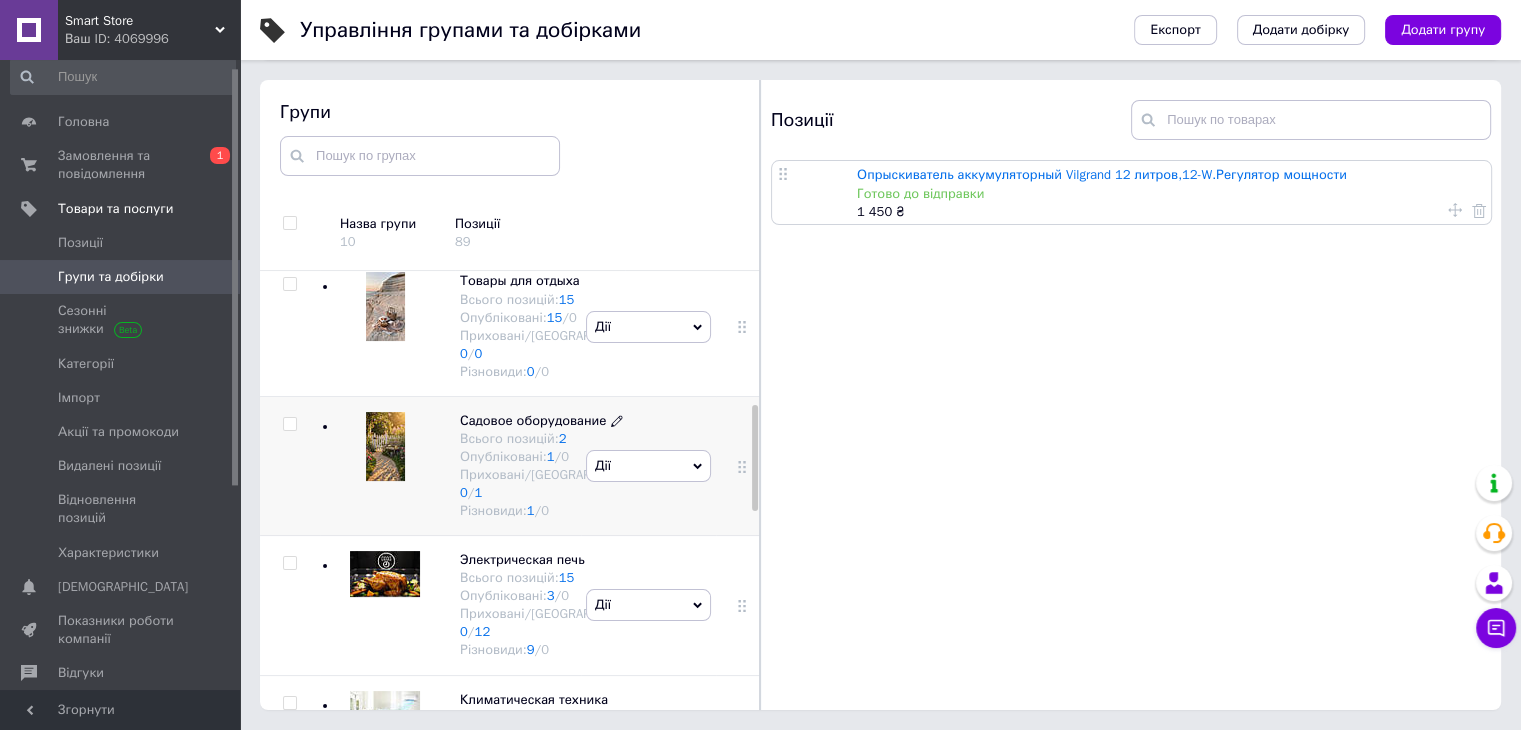 scroll, scrollTop: 552, scrollLeft: 0, axis: vertical 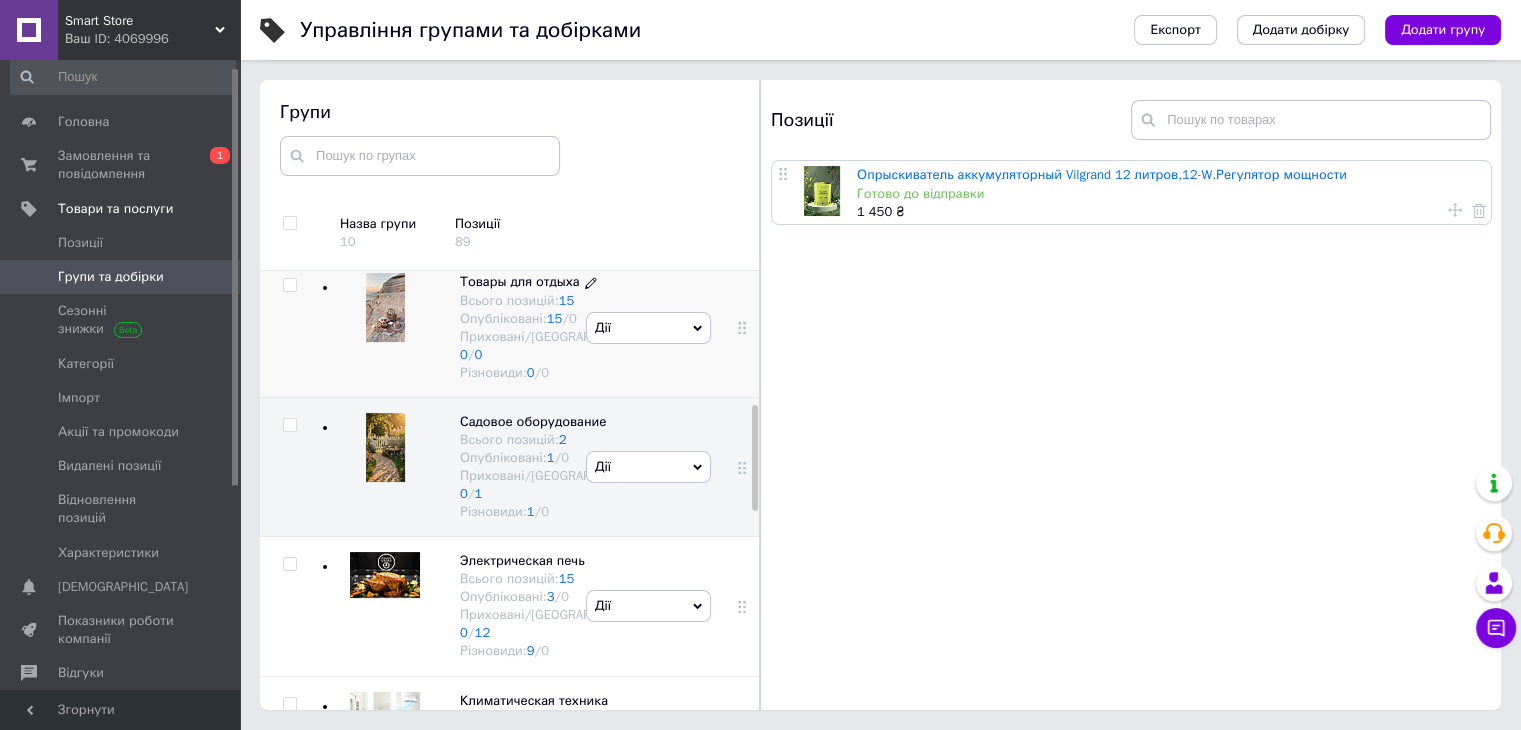 click on "Товары для отдыха" at bounding box center (520, 281) 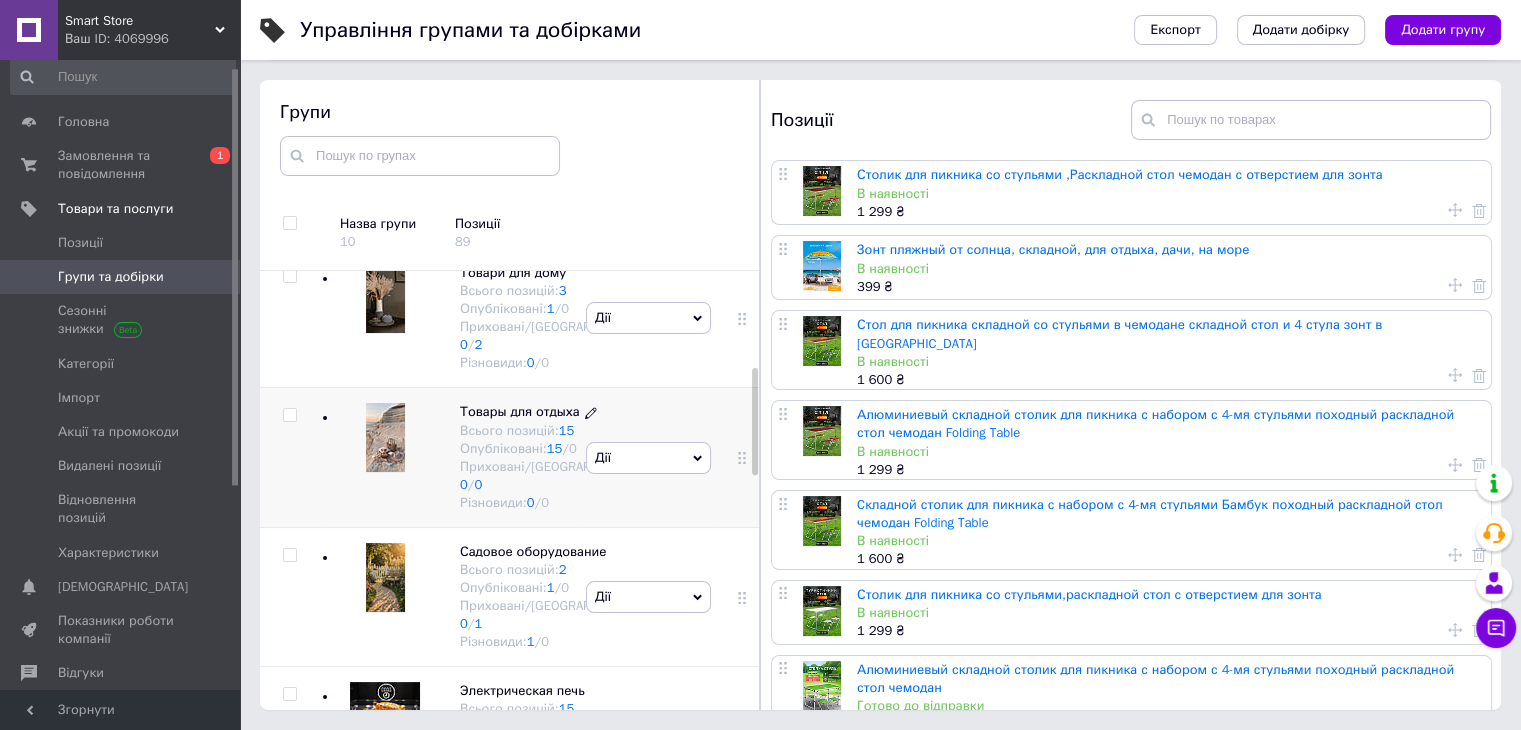 scroll, scrollTop: 352, scrollLeft: 0, axis: vertical 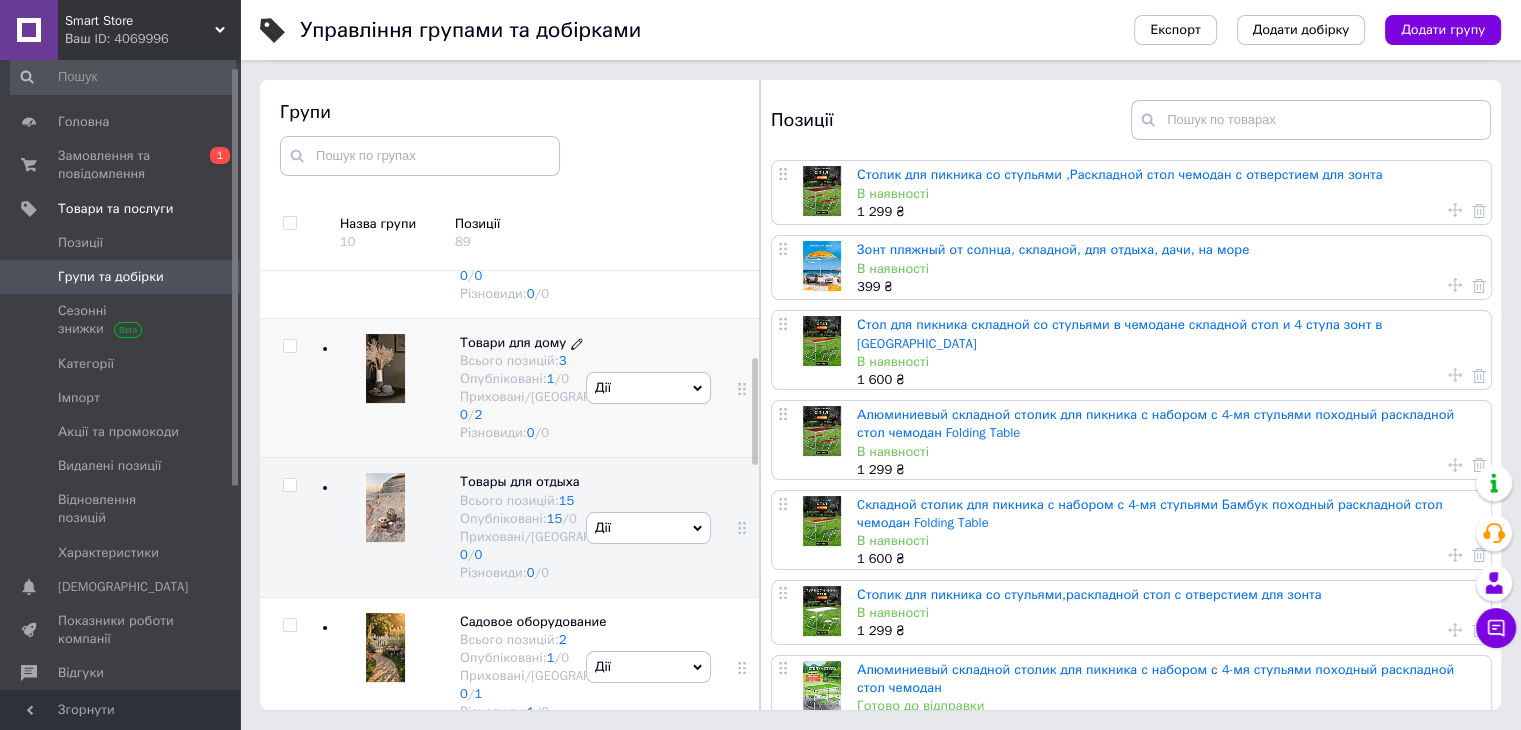 click on "Товари для дому" at bounding box center [513, 342] 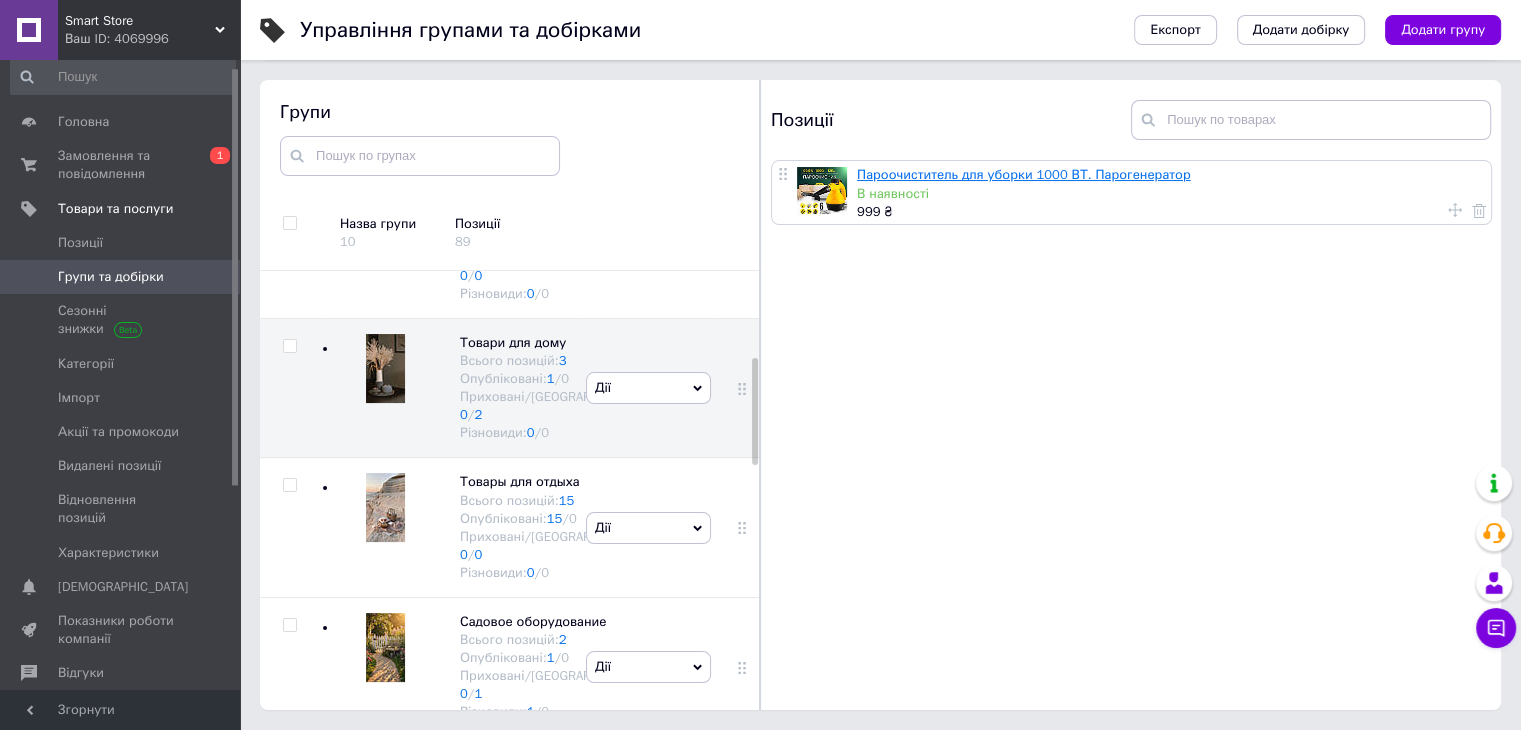 click on "Пароочиститель для уборки 1000 ВТ. Парогенератор" at bounding box center [1024, 174] 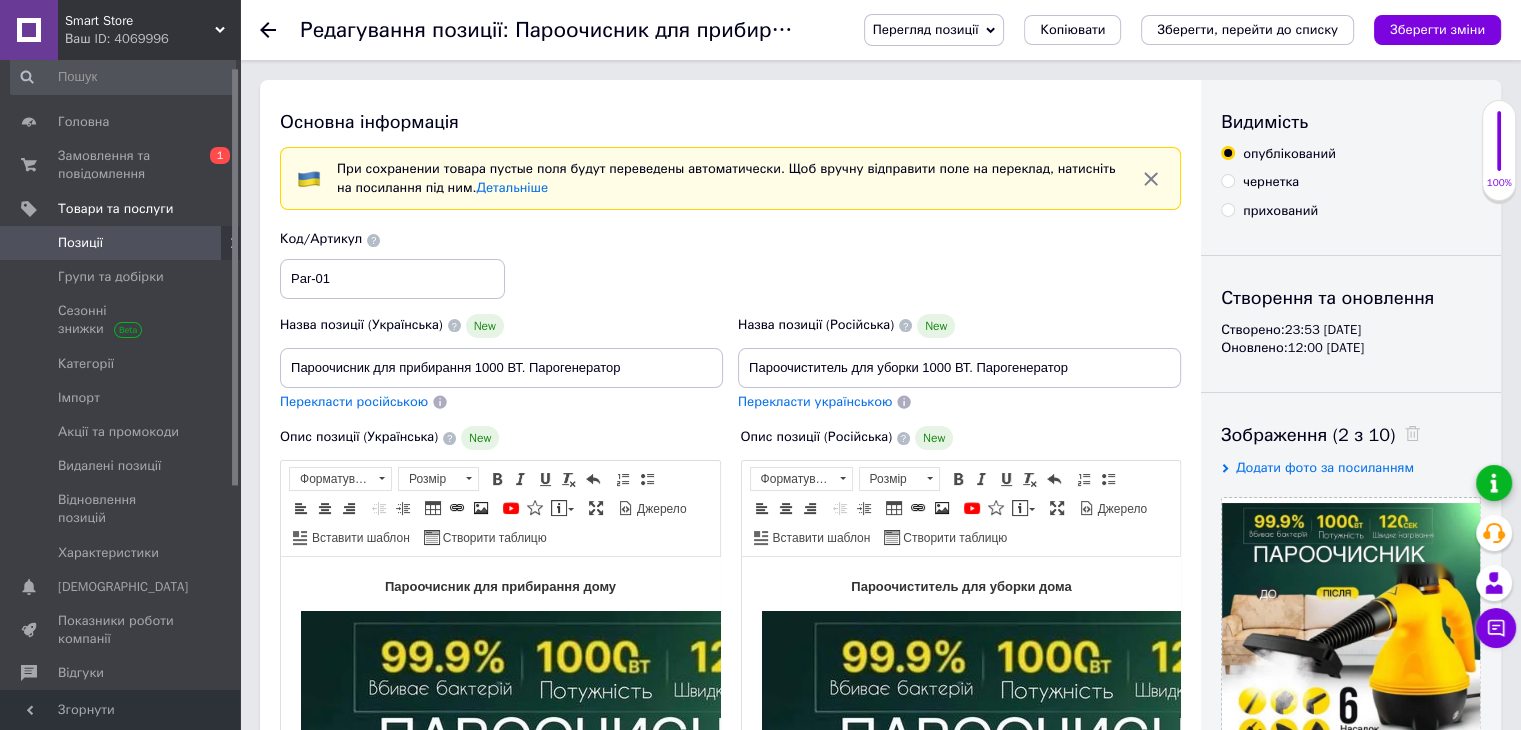 scroll, scrollTop: 300, scrollLeft: 0, axis: vertical 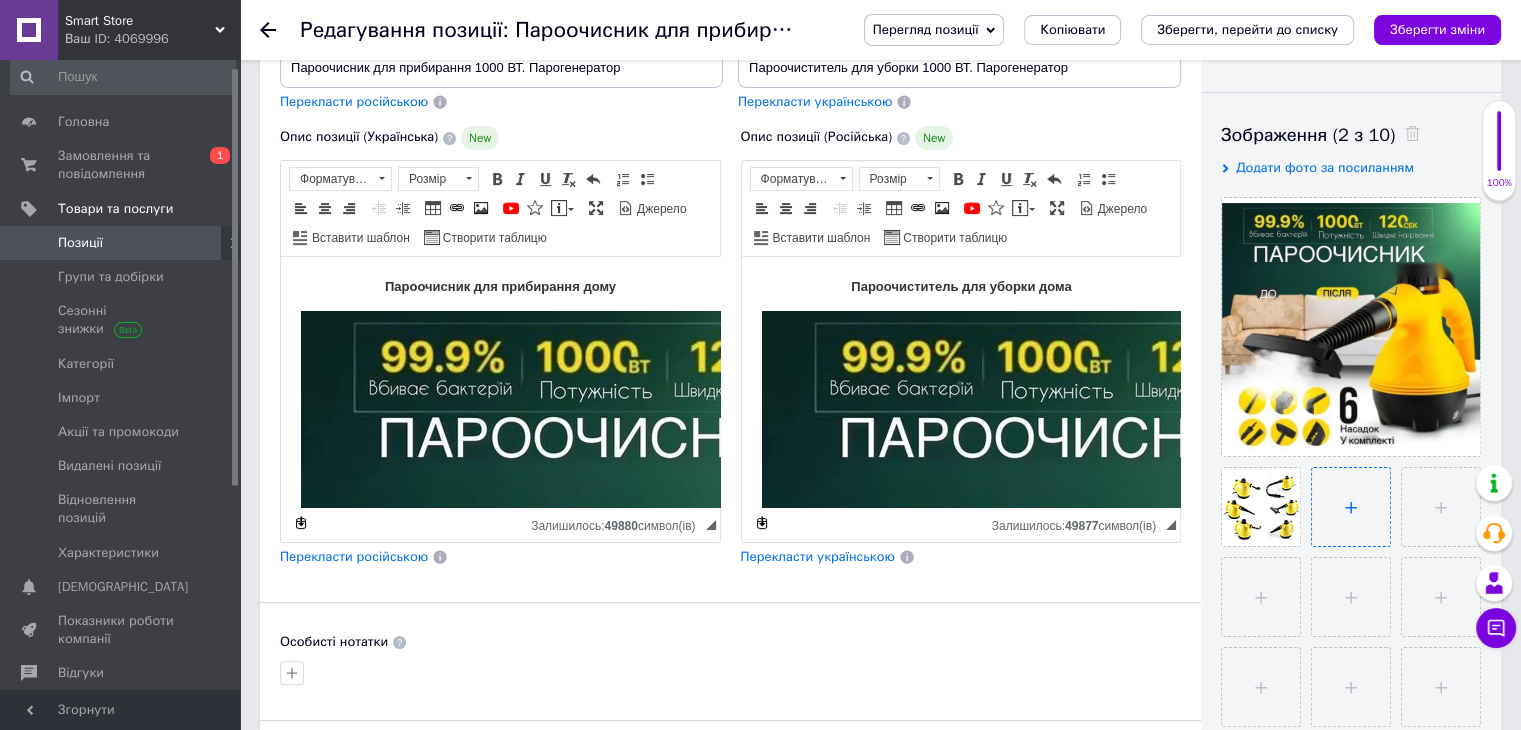 click at bounding box center [1351, 507] 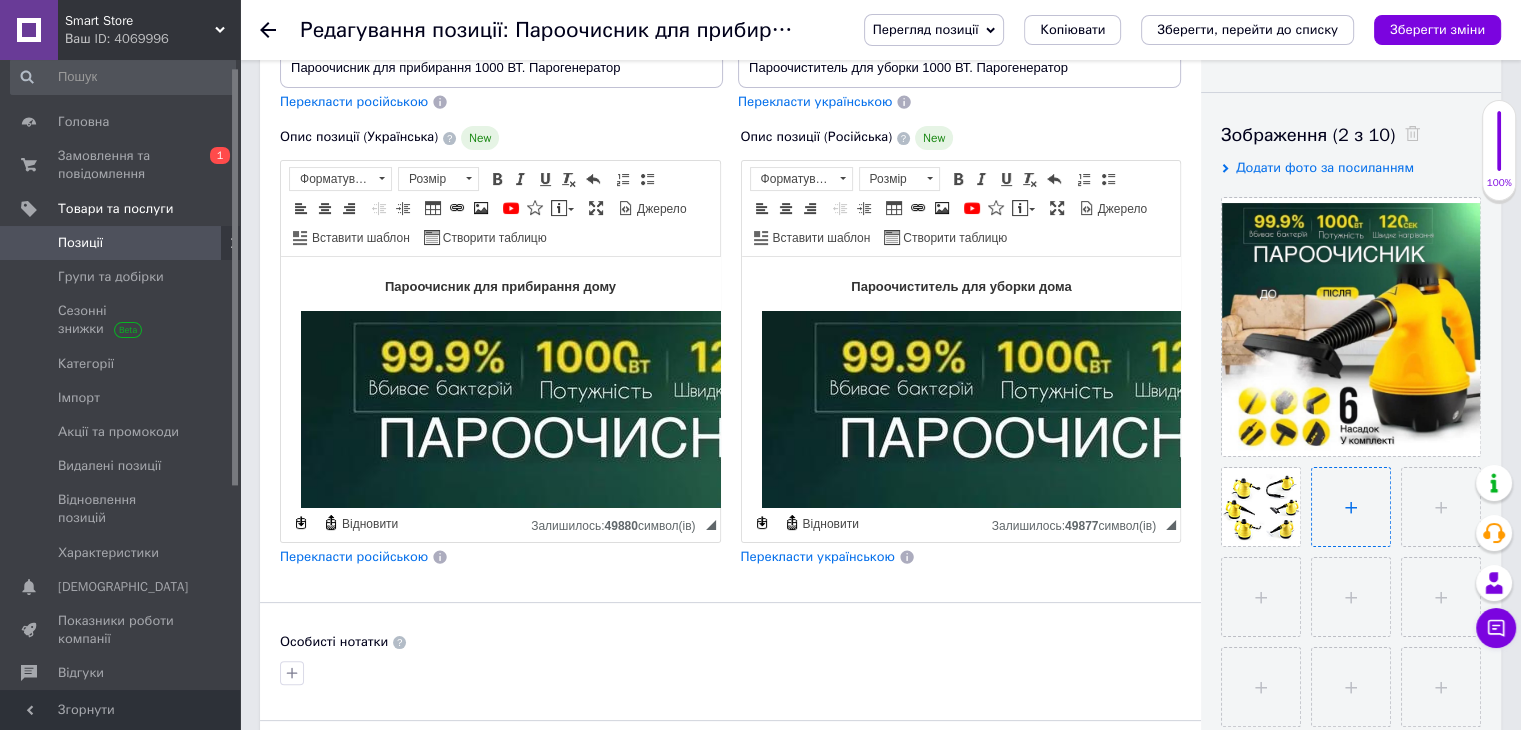 type on "C:\fakepath\Screenshot_50.png" 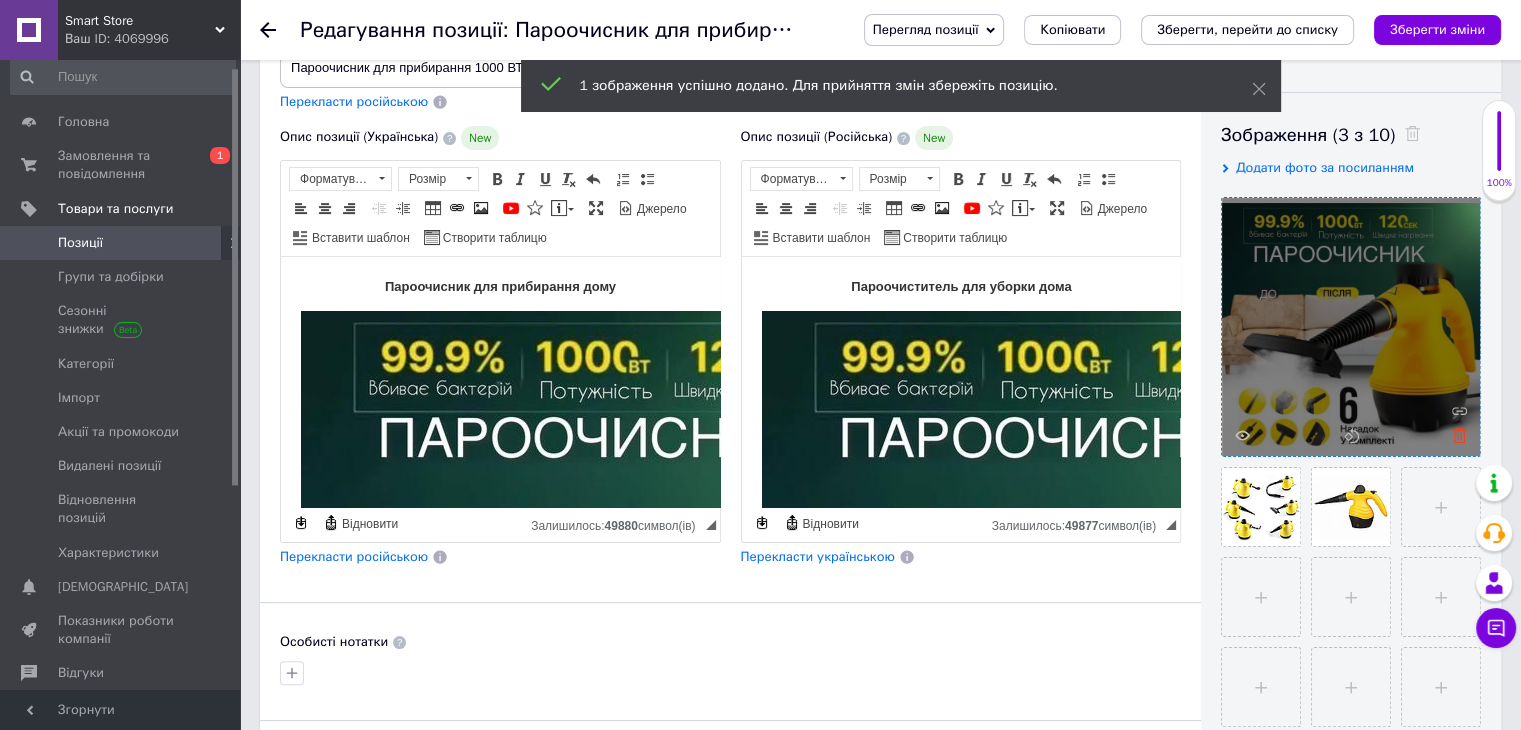 click 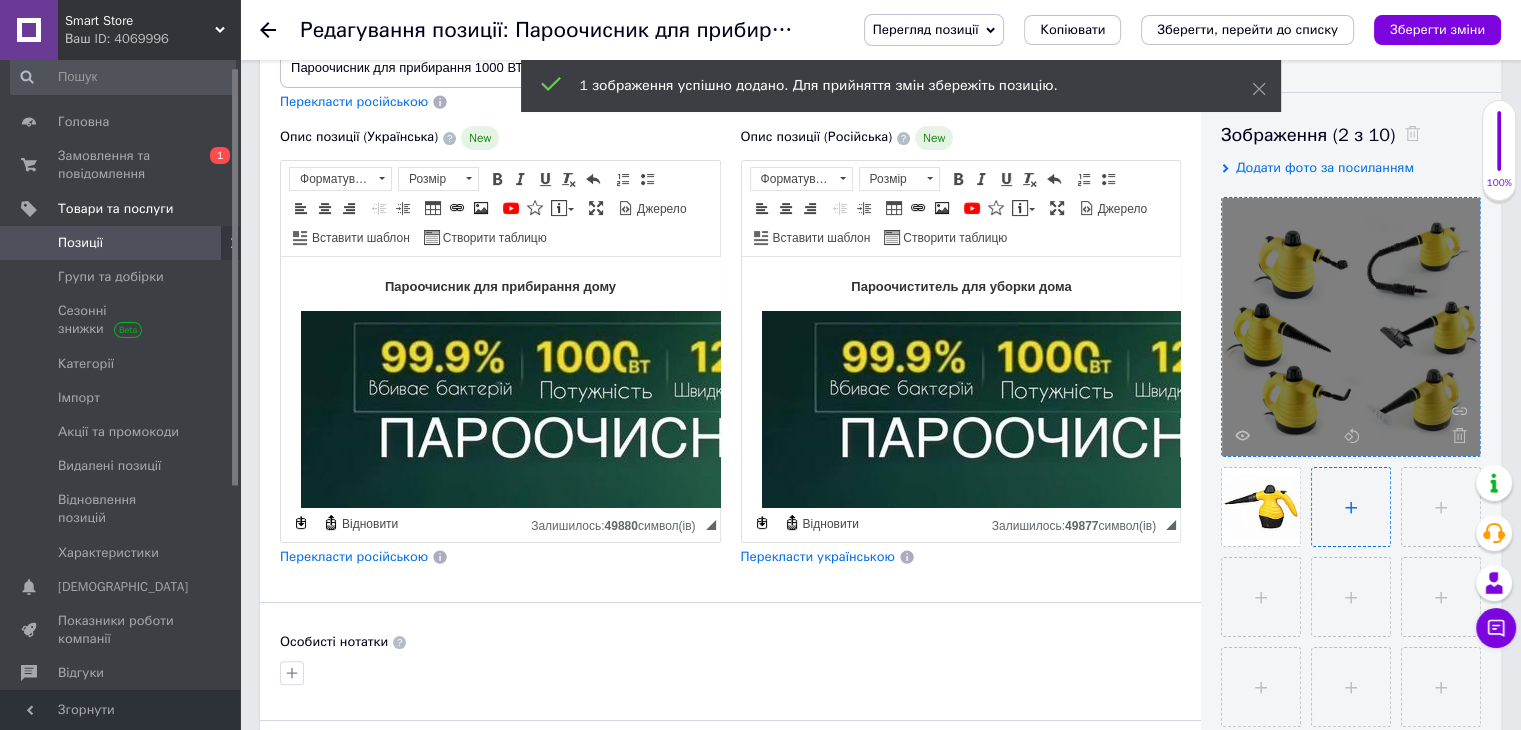 click at bounding box center [1351, 507] 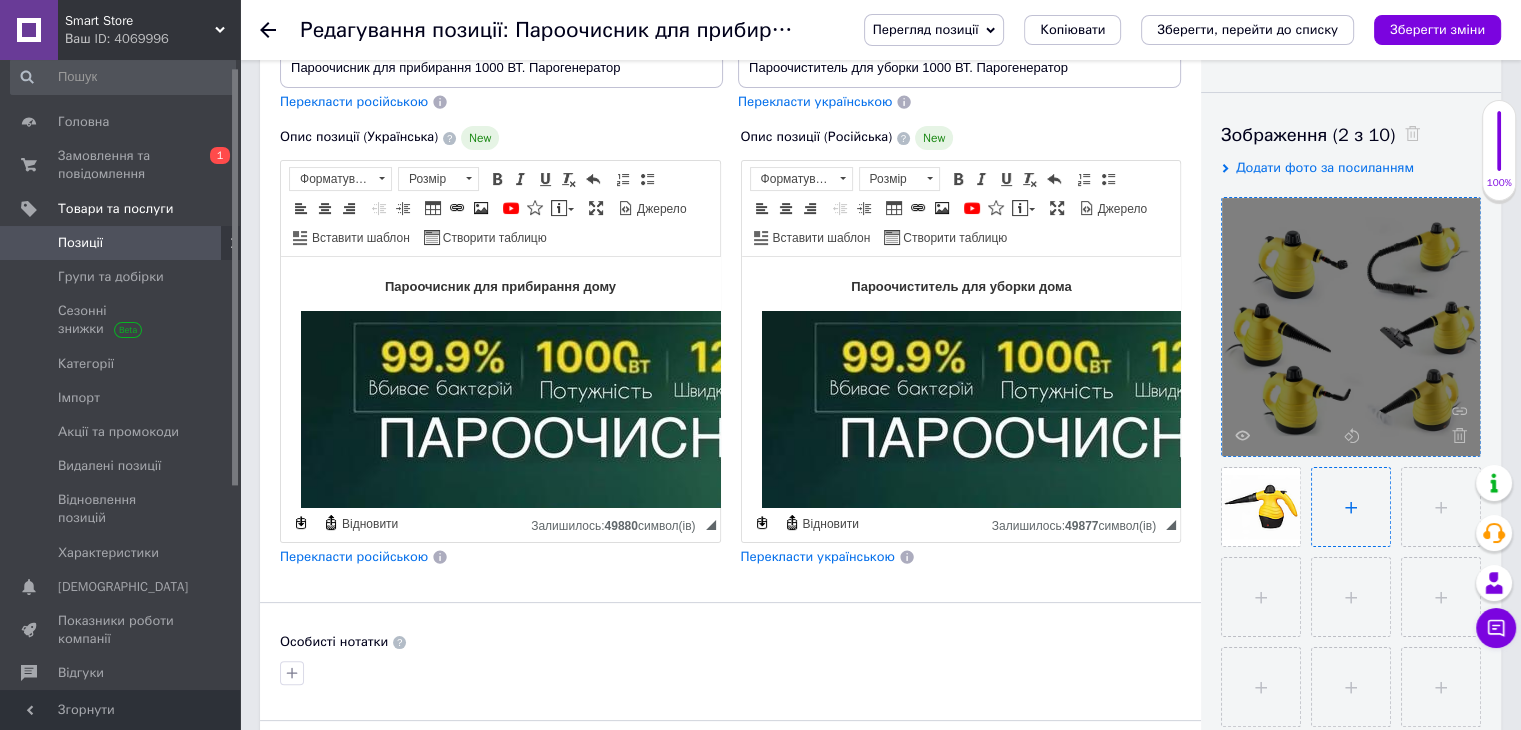 type on "C:\fakepath\Screenshot_2.png" 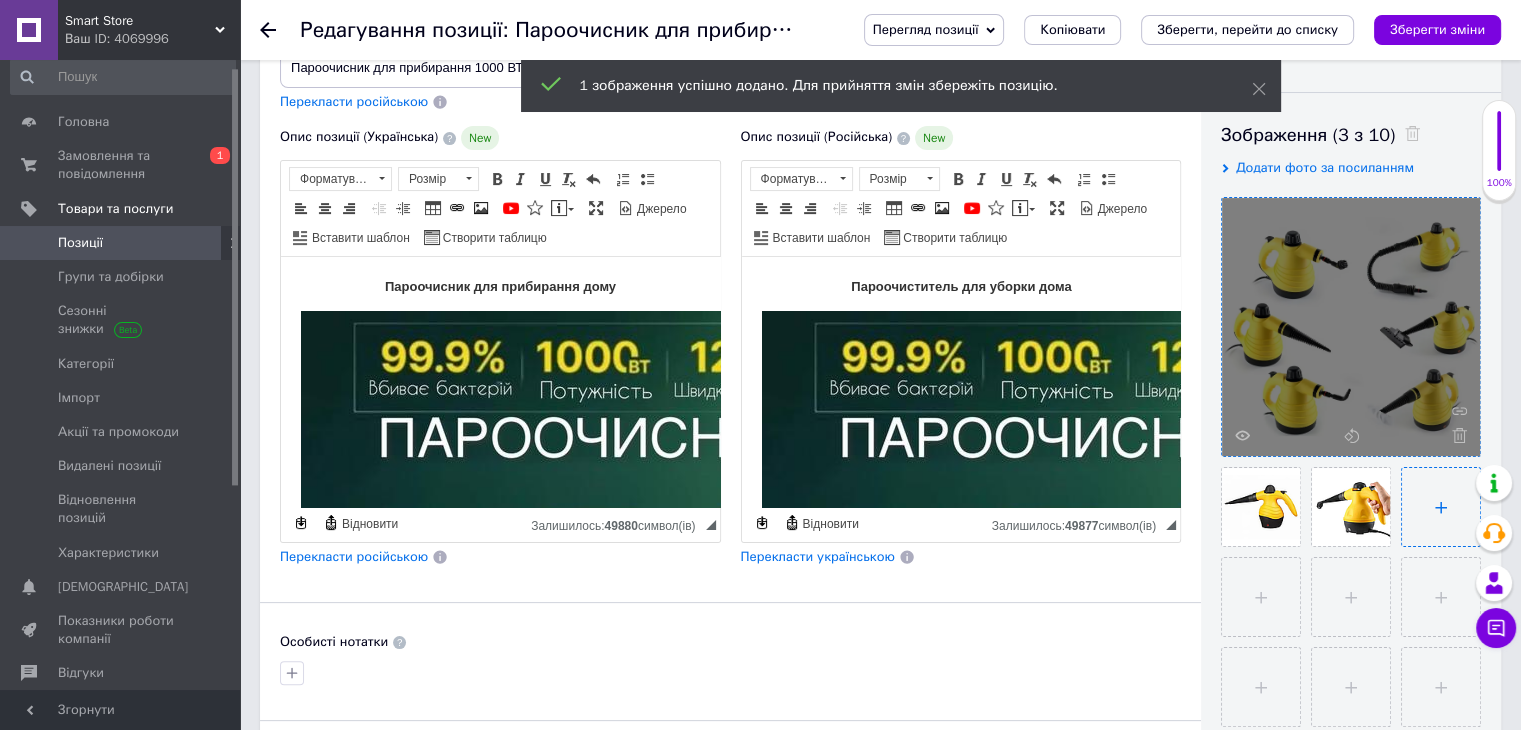 click at bounding box center [1441, 507] 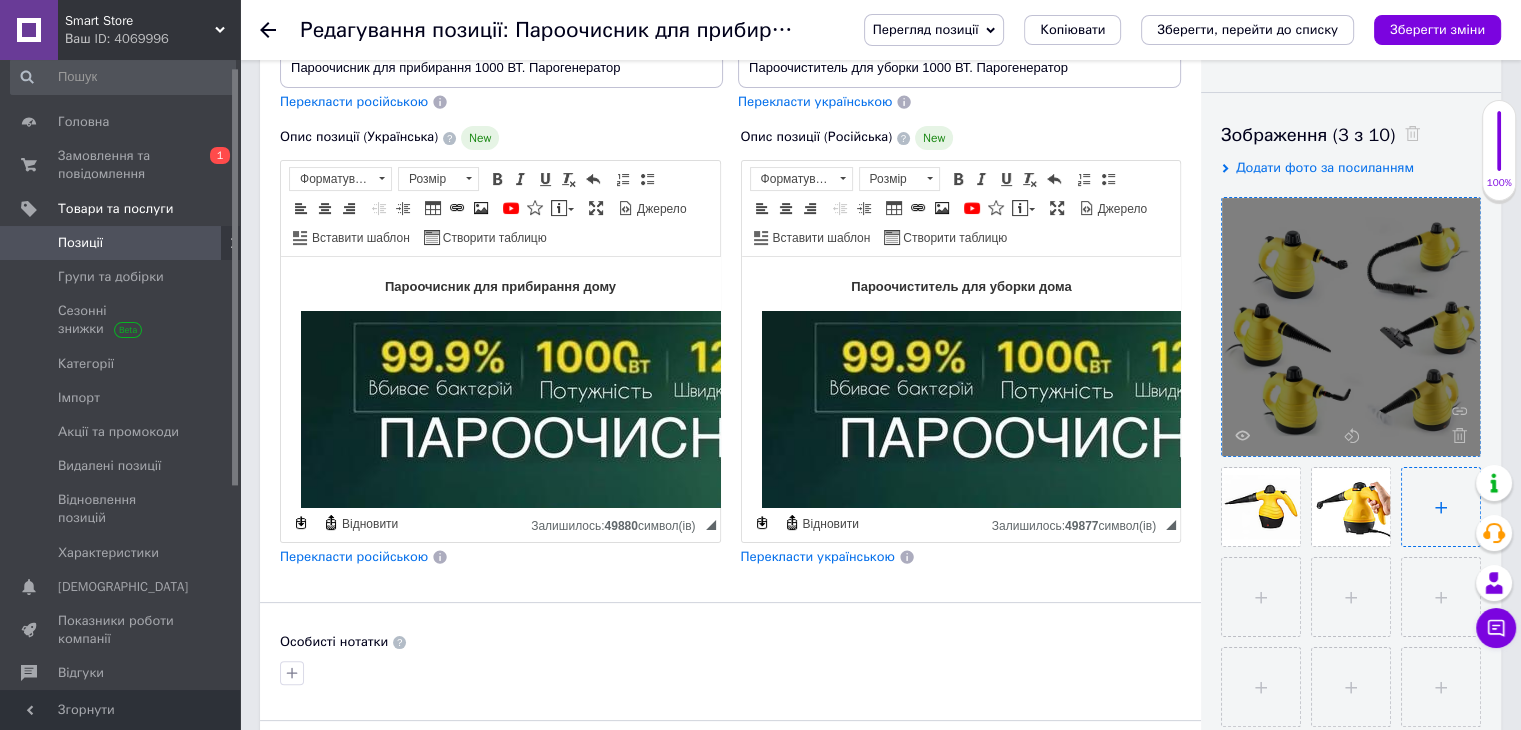 type on "C:\fakepath\Screenshot_1.png" 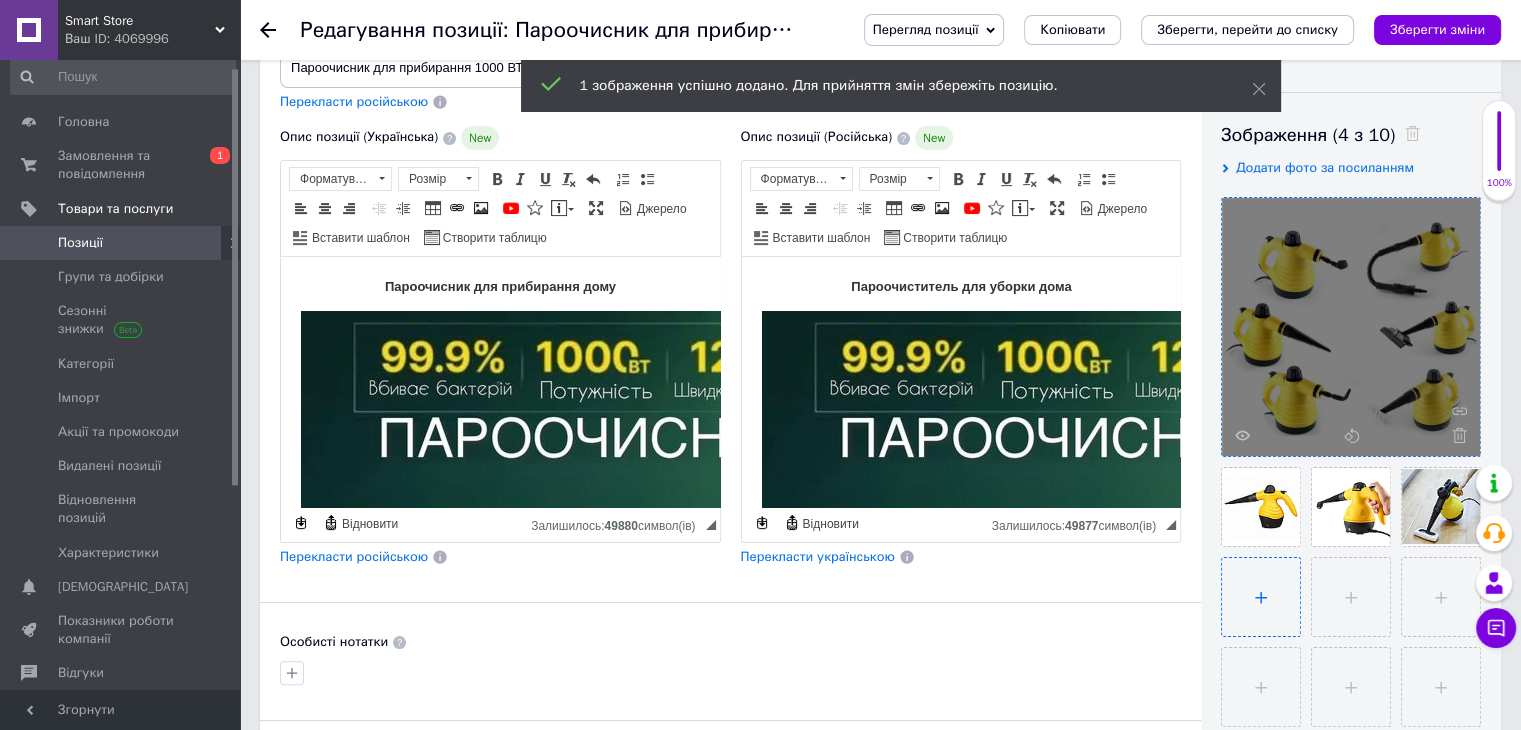 click at bounding box center [1261, 597] 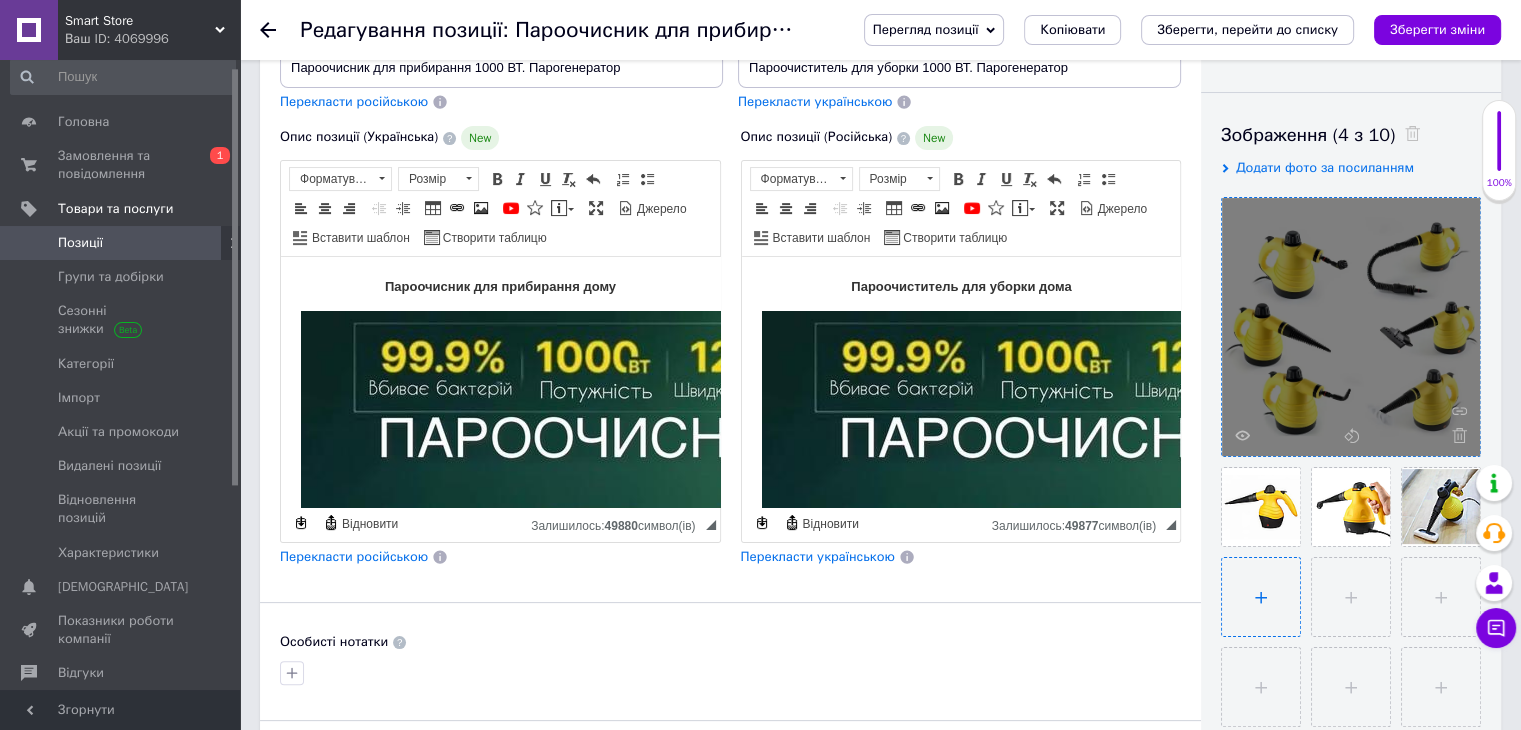 type on "C:\fakepath\Screenshot_3.png" 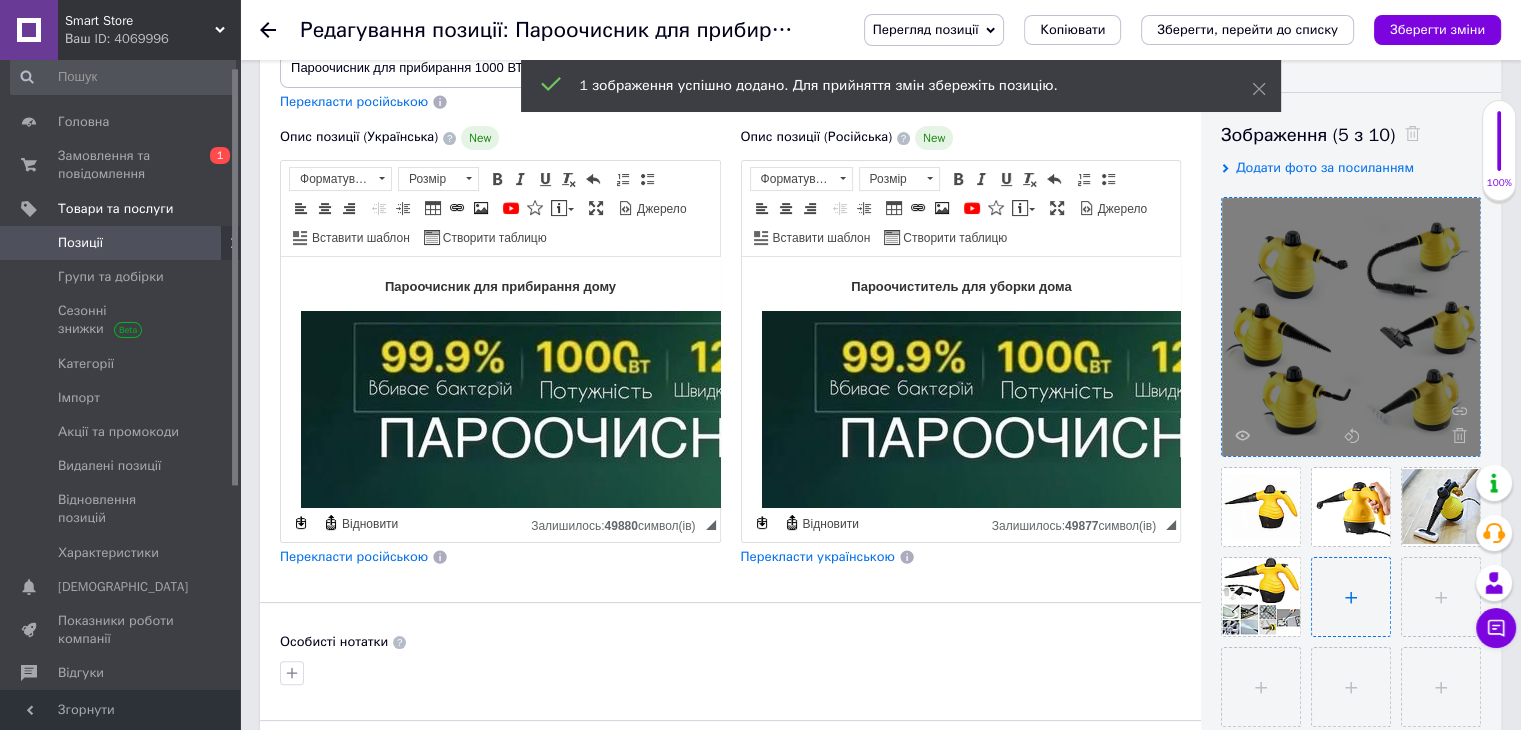 click at bounding box center [1351, 597] 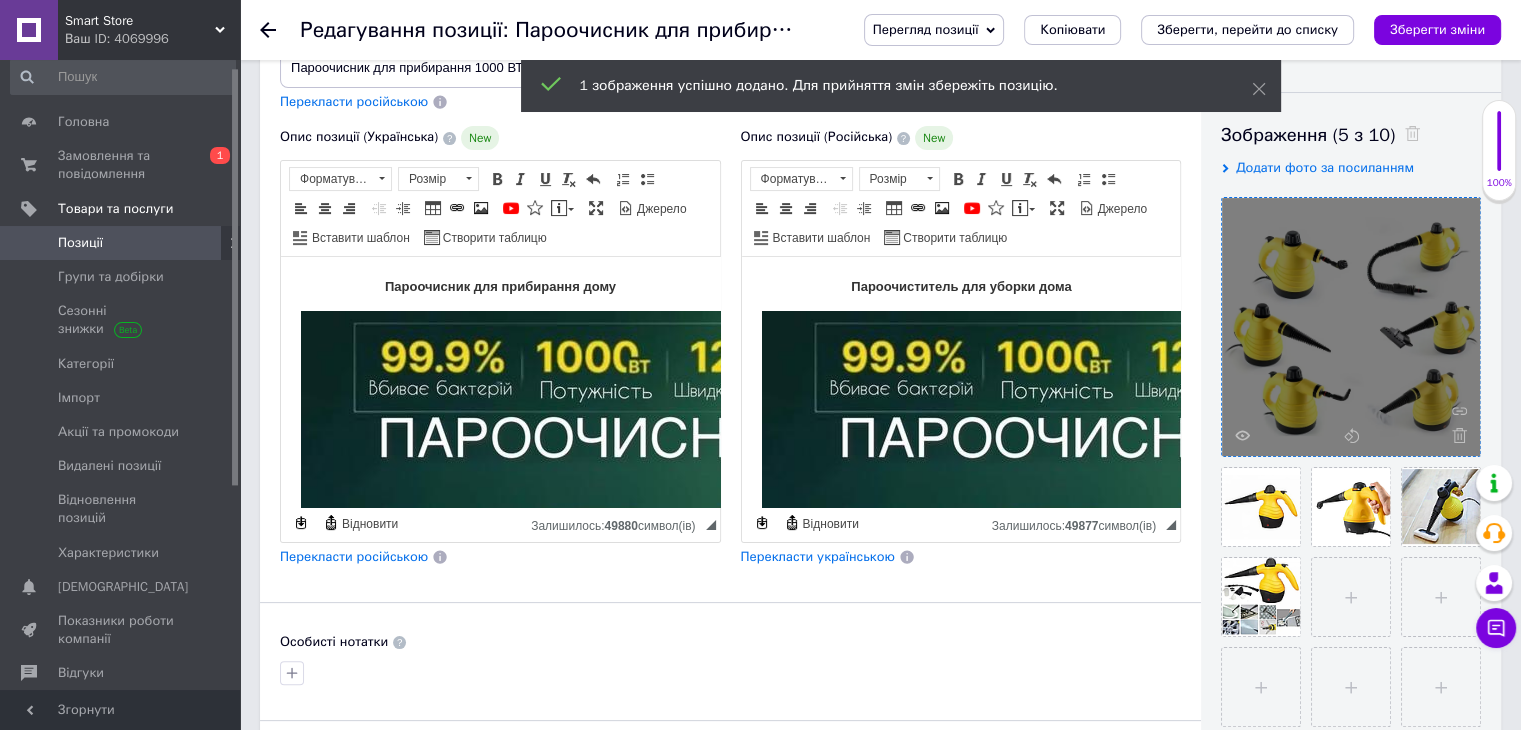 type 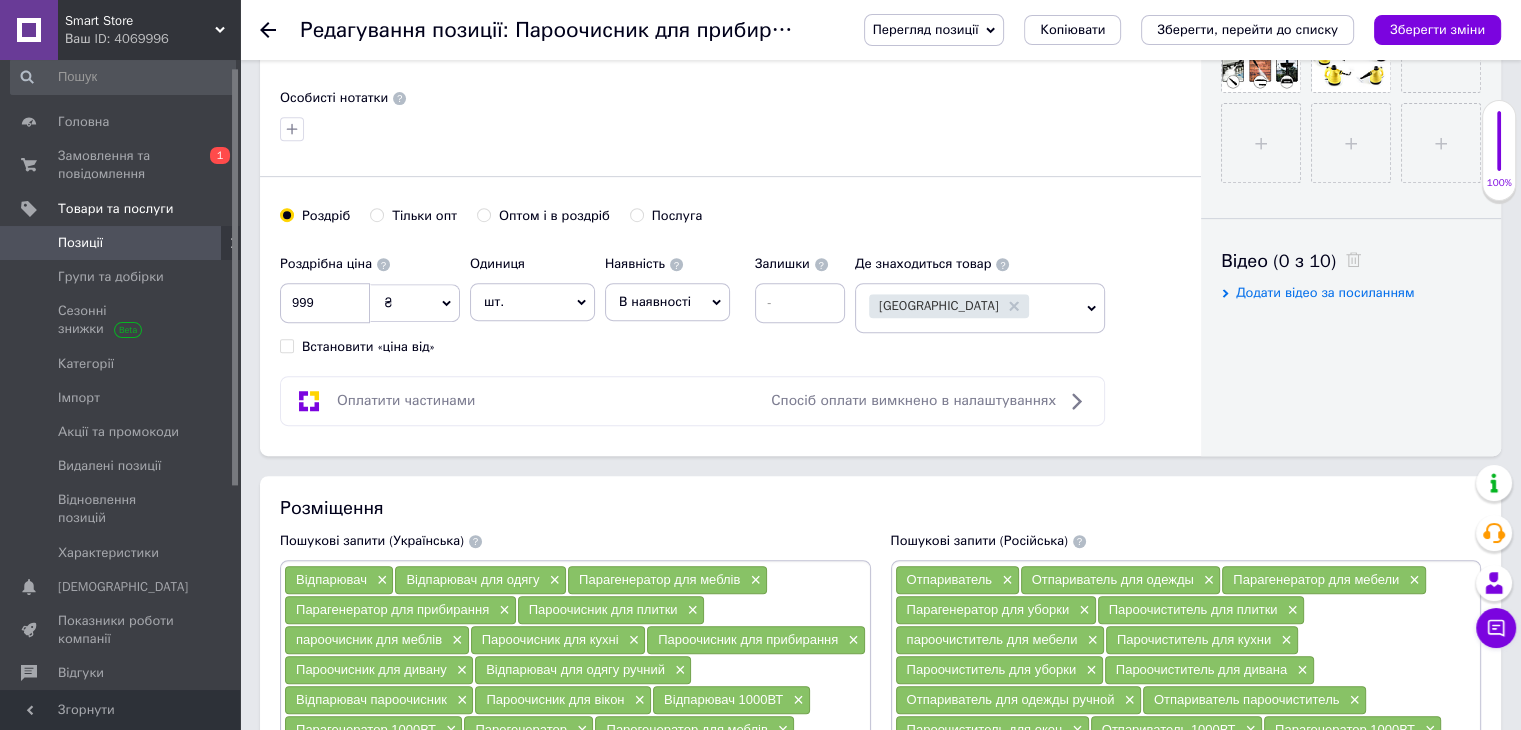 scroll, scrollTop: 800, scrollLeft: 0, axis: vertical 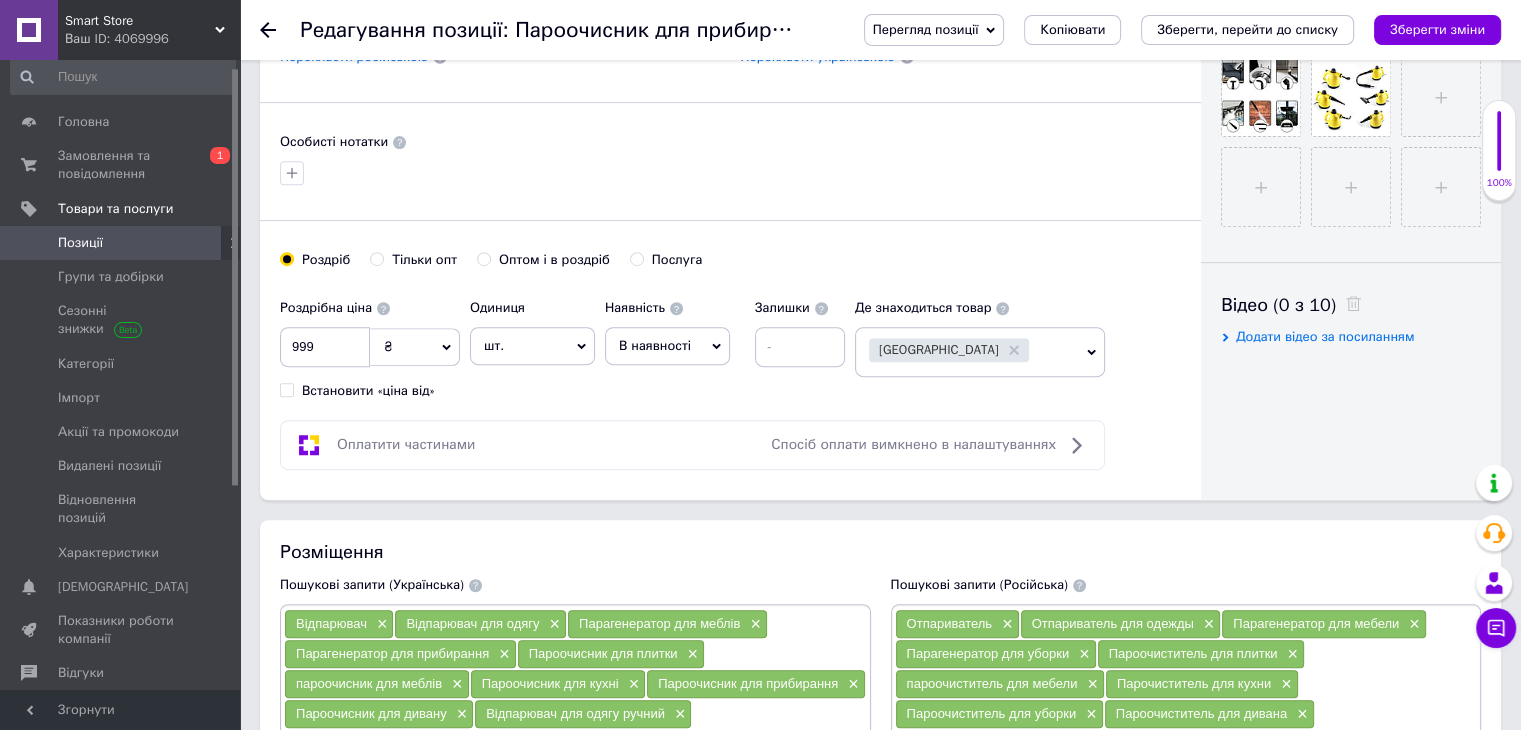 click on "В наявності" at bounding box center (667, 346) 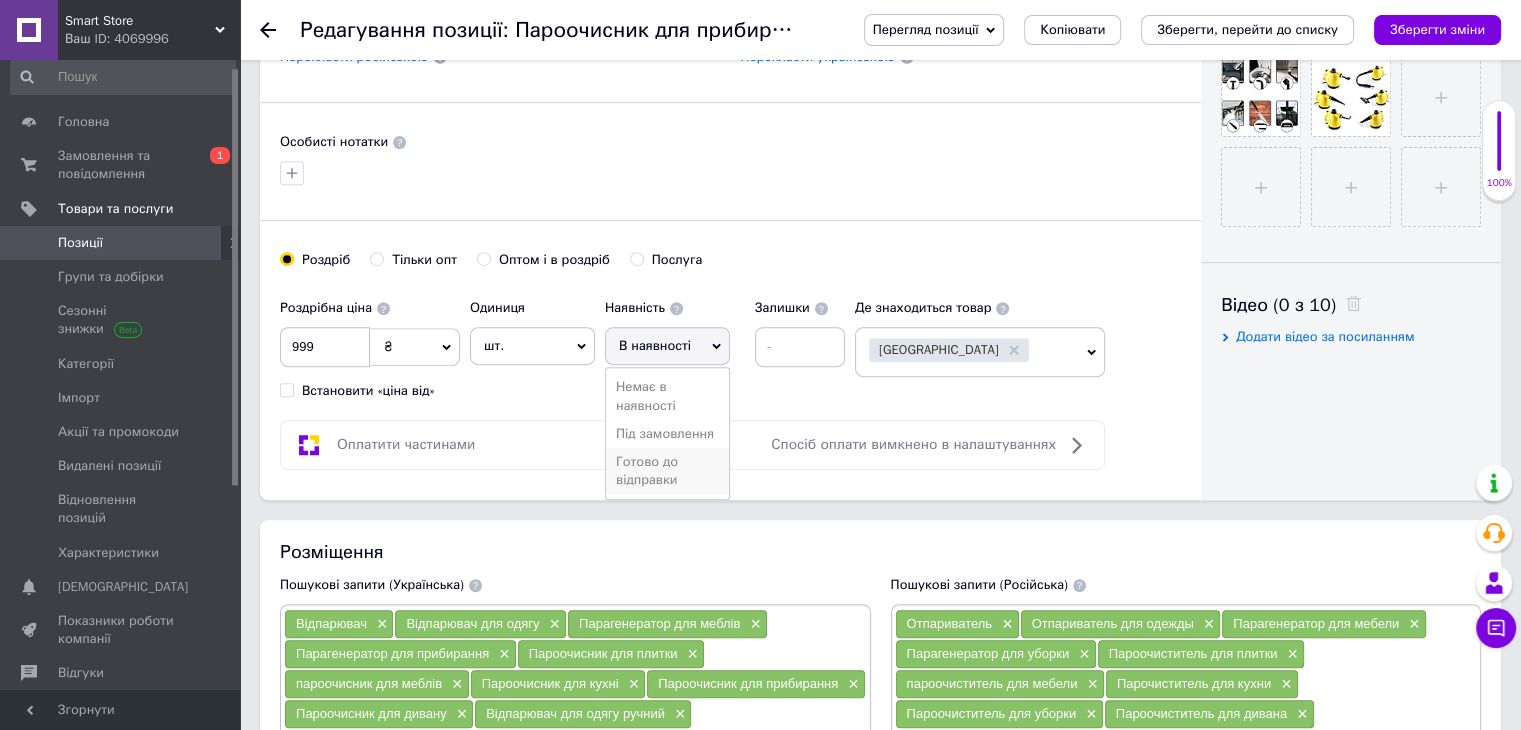 click on "Готово до відправки" at bounding box center (667, 471) 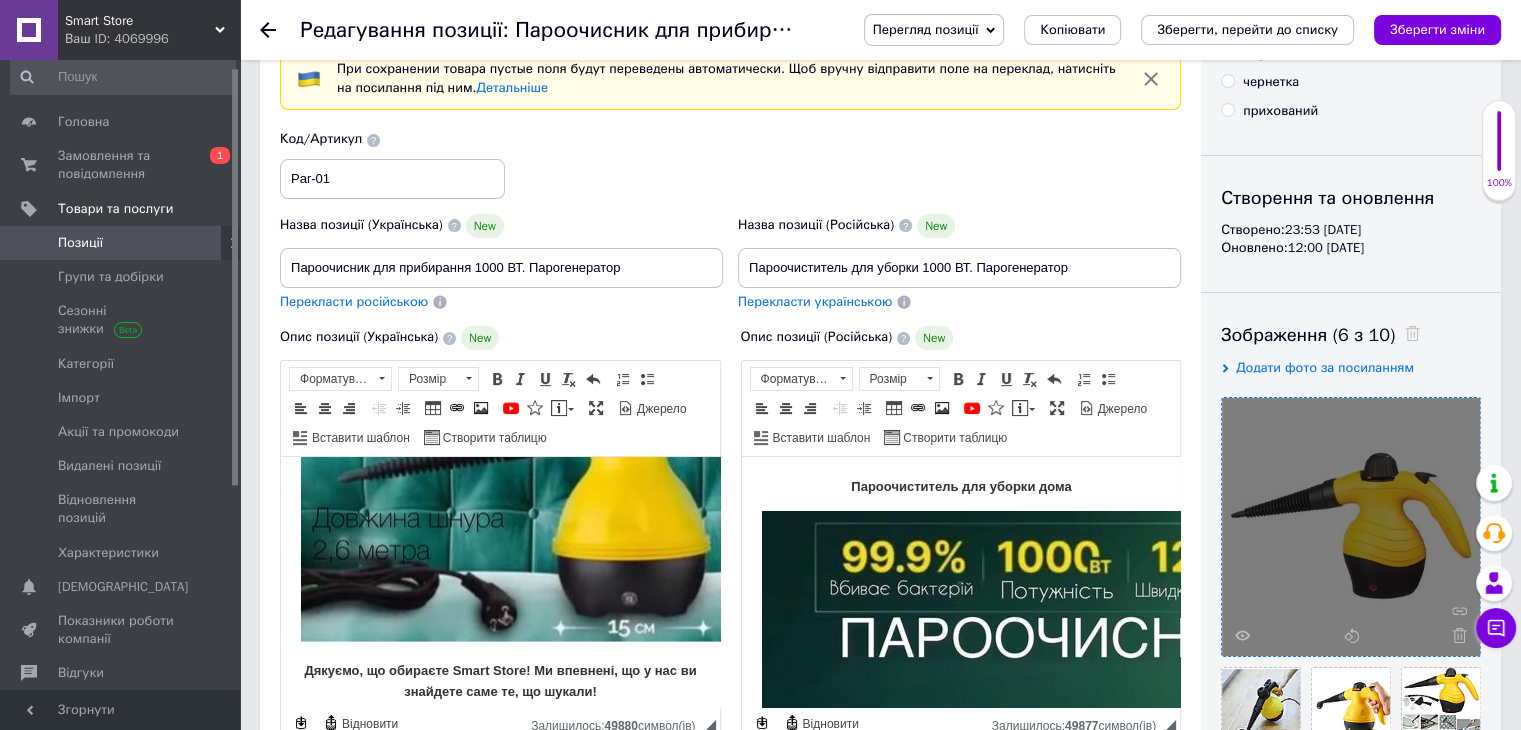scroll, scrollTop: 4363, scrollLeft: 0, axis: vertical 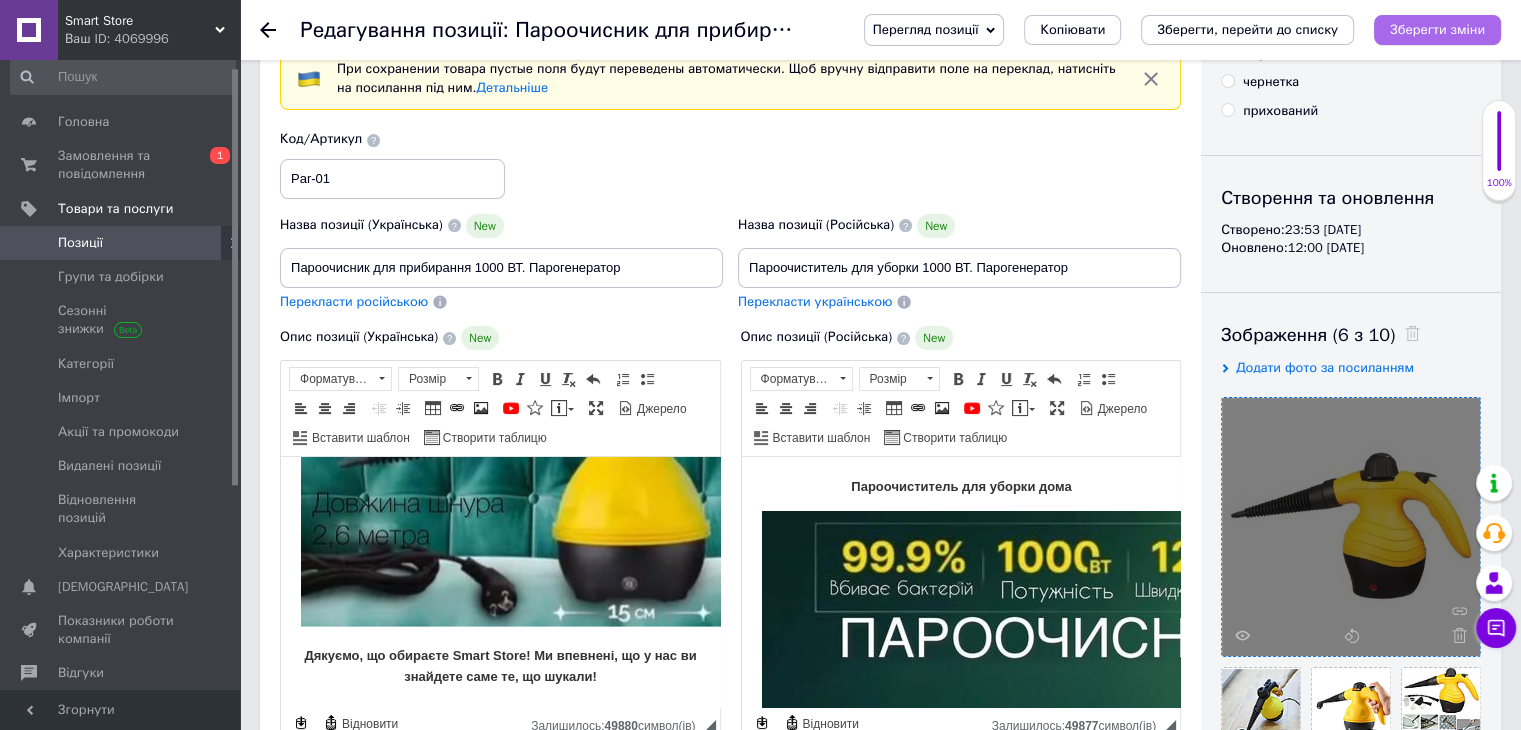 click on "Зберегти зміни" at bounding box center (1437, 30) 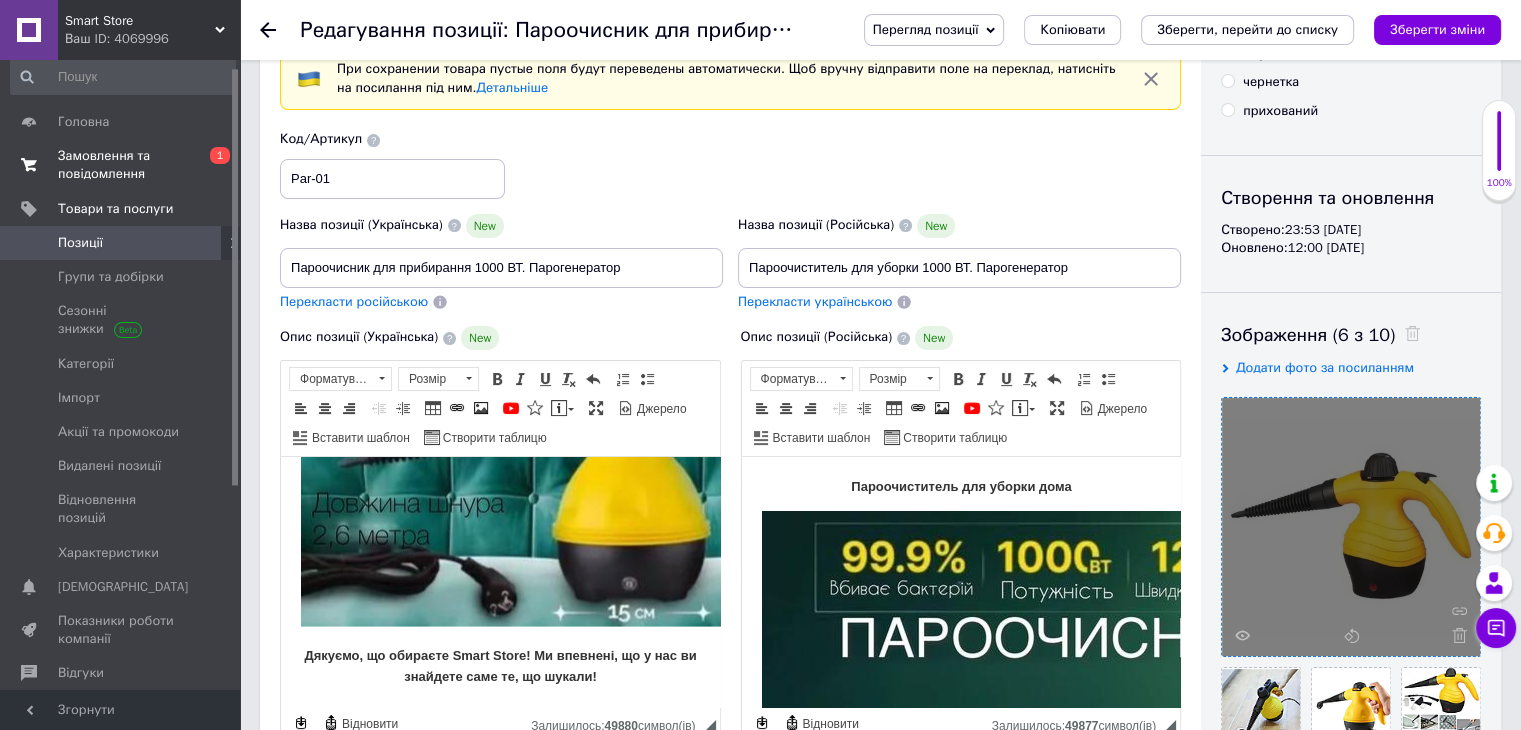 click on "Замовлення та повідомлення" at bounding box center (121, 165) 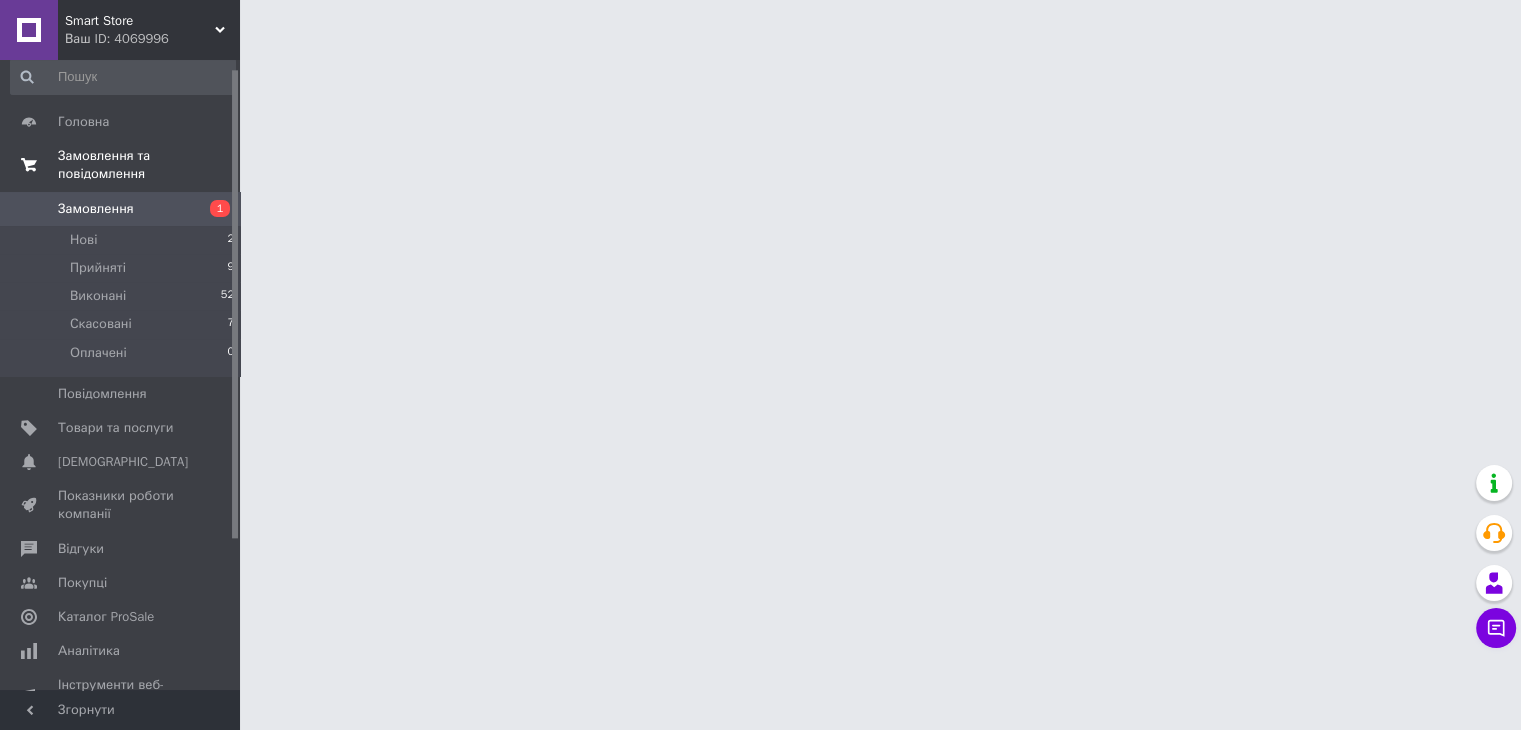 scroll, scrollTop: 0, scrollLeft: 0, axis: both 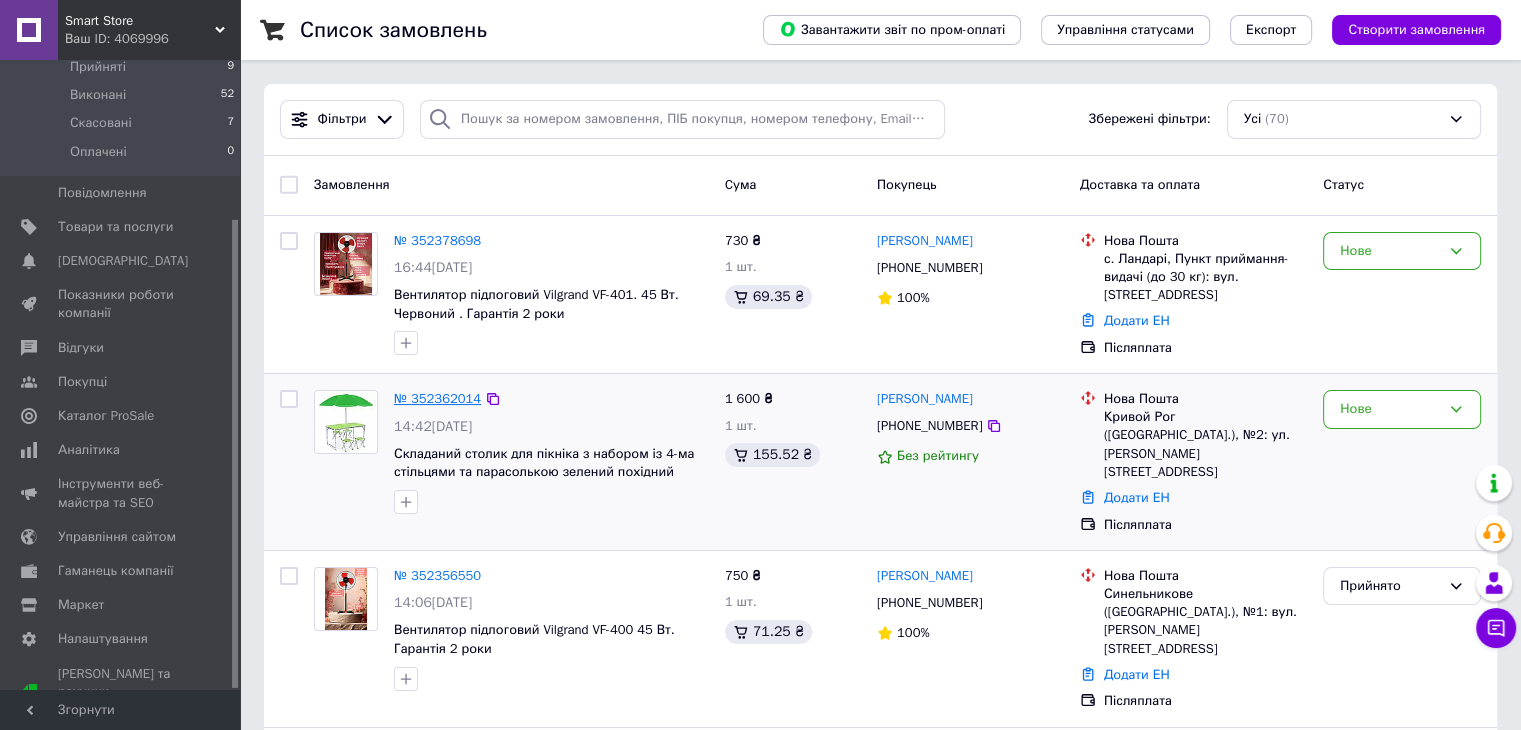 click on "№ 352362014" at bounding box center [437, 398] 